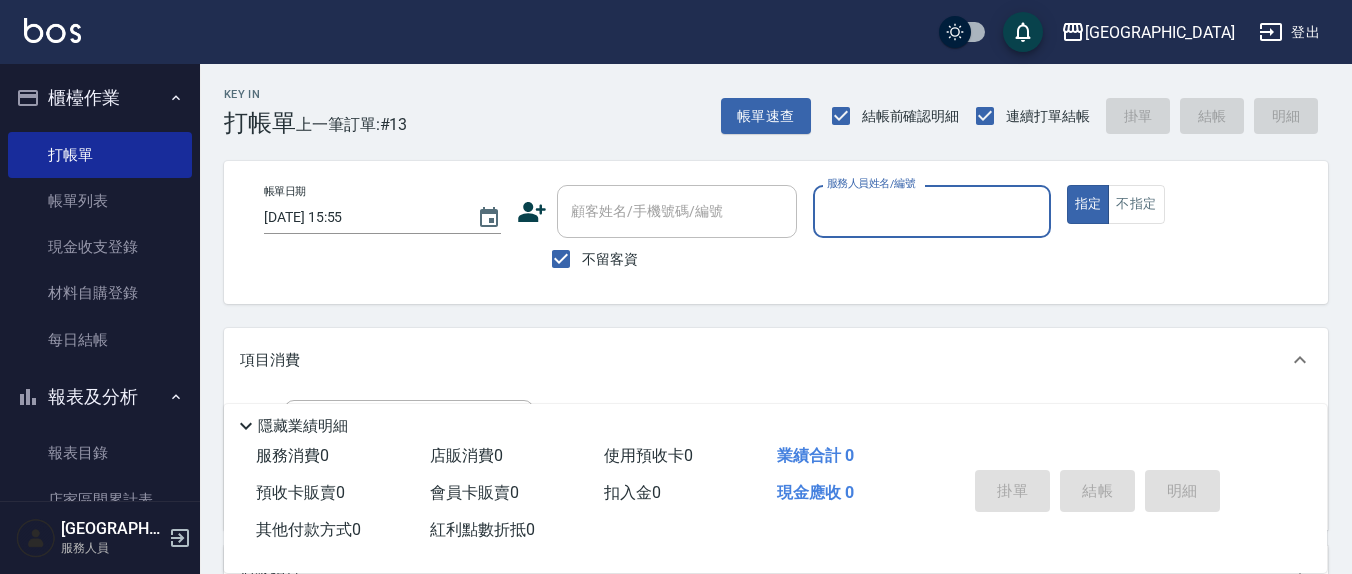 scroll, scrollTop: 0, scrollLeft: 0, axis: both 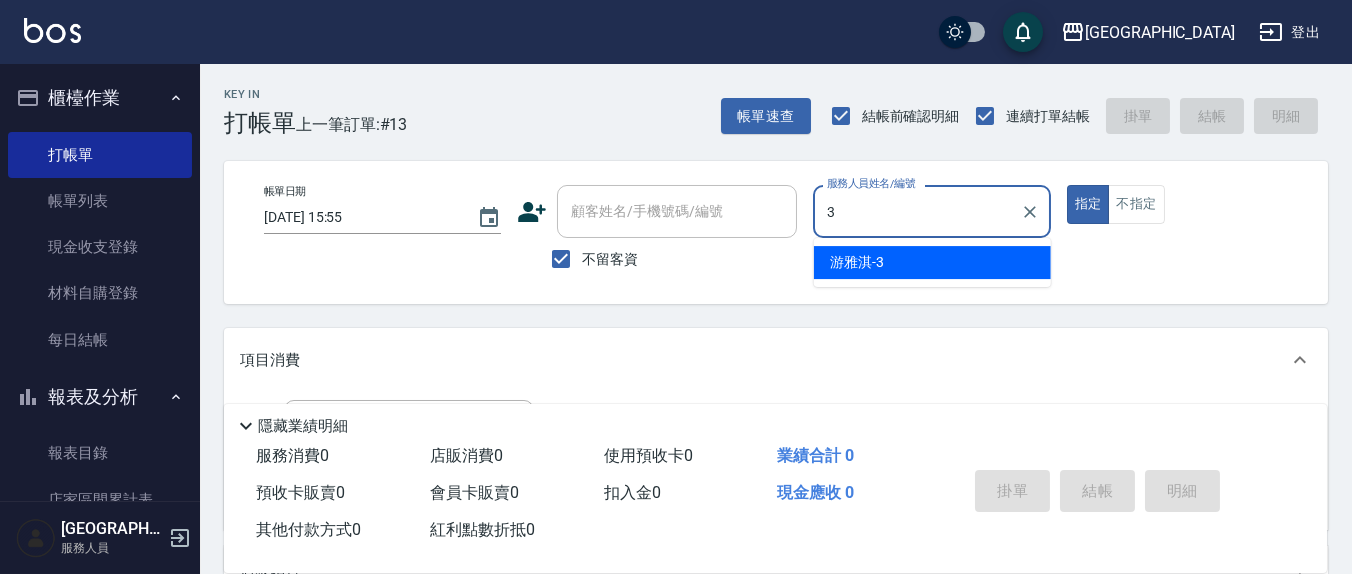 type on "3" 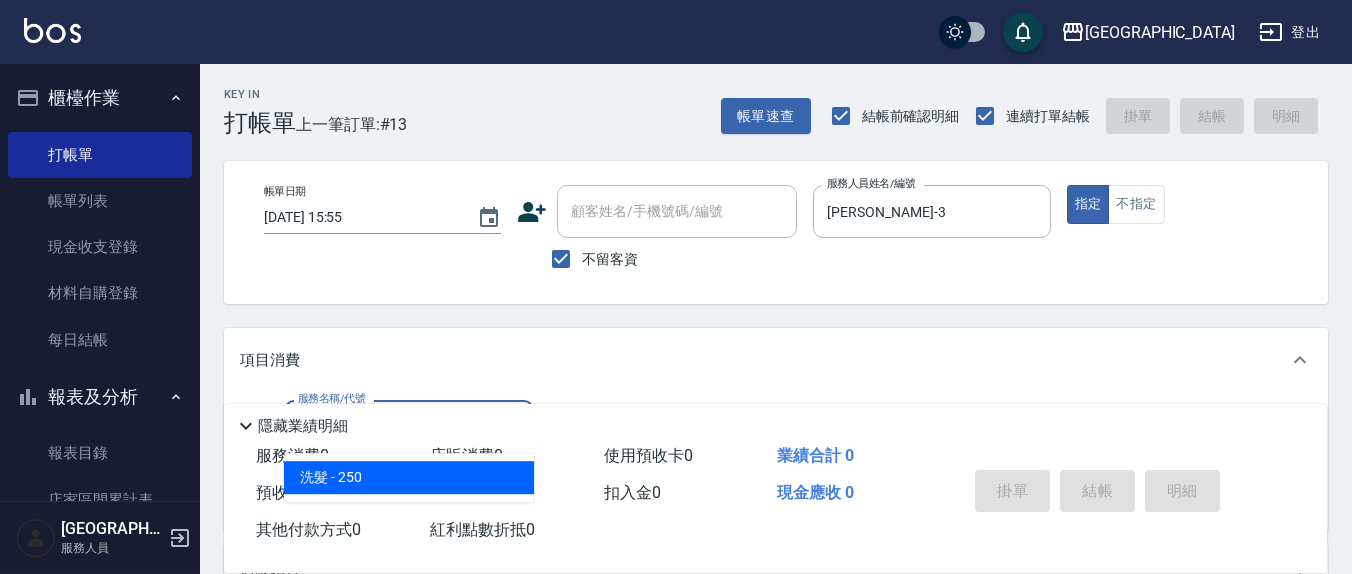 type on "洗髮(201)" 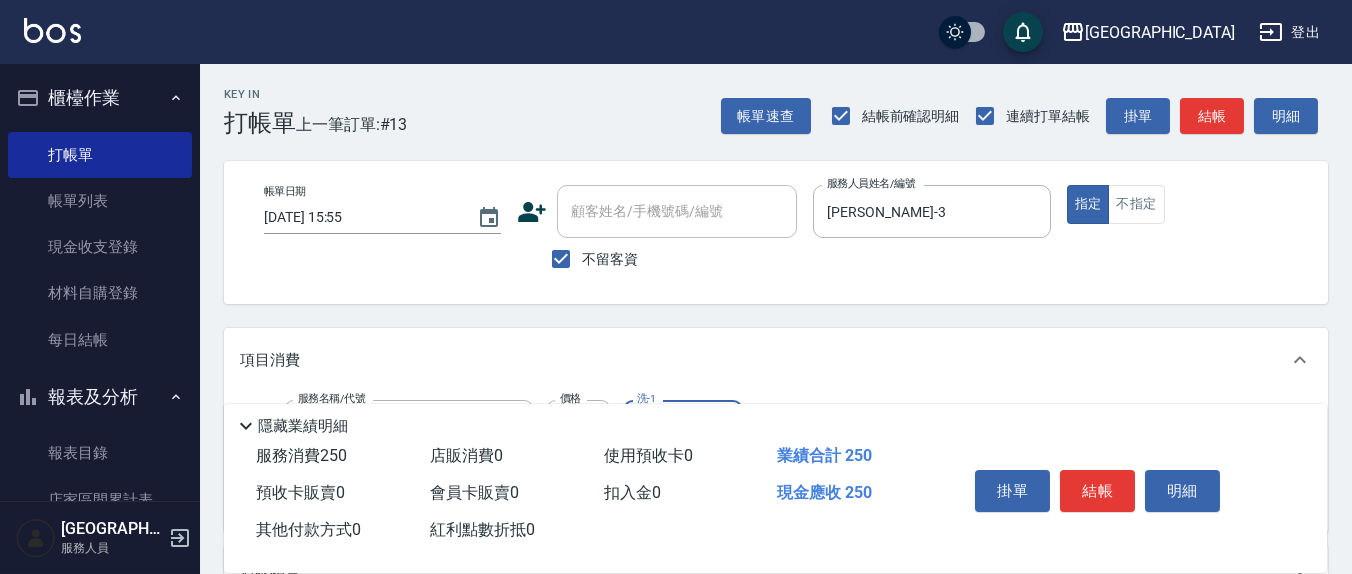 type on "2" 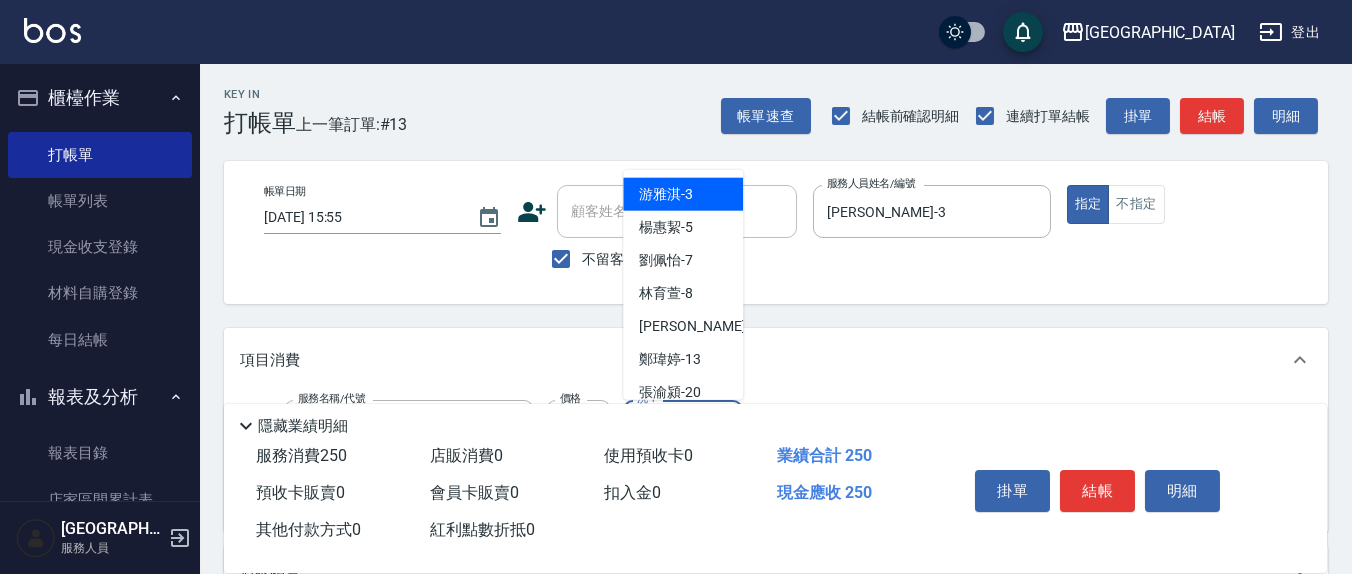 scroll, scrollTop: 208, scrollLeft: 0, axis: vertical 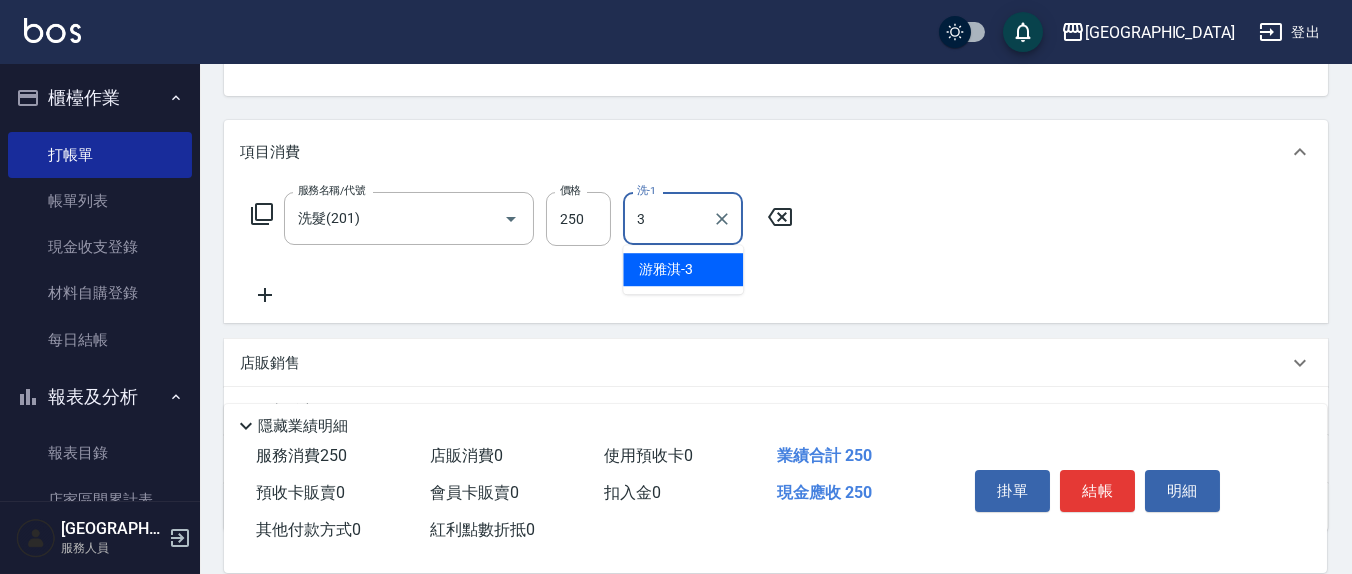 type on "[PERSON_NAME]-3" 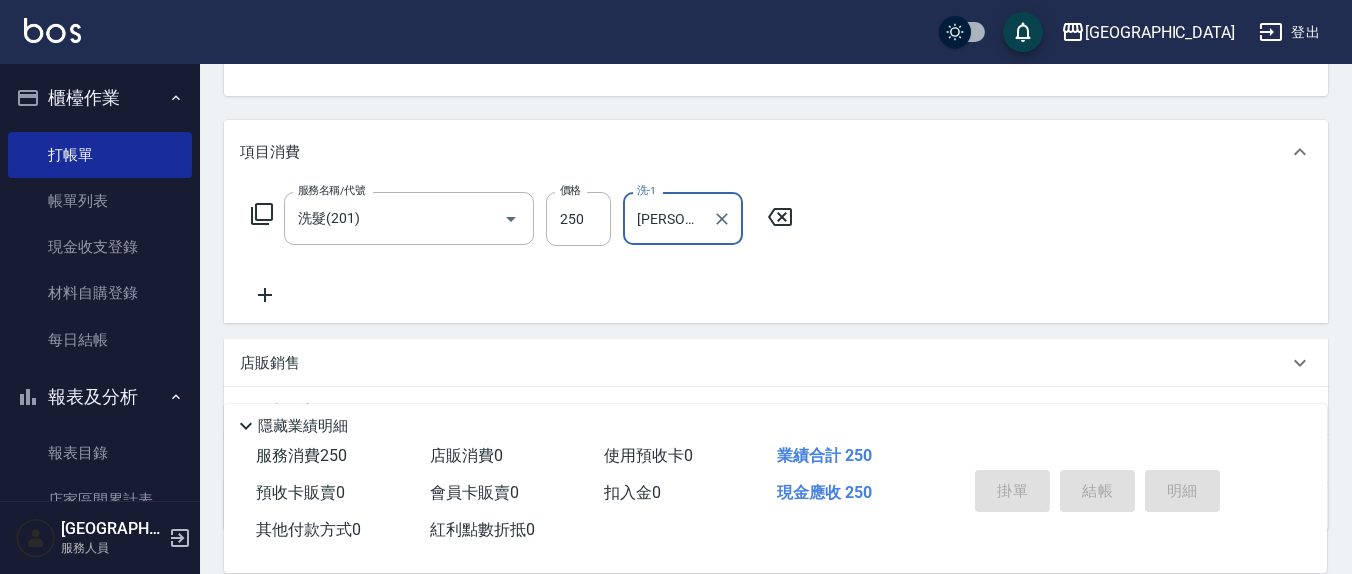 type on "[DATE] 17:37" 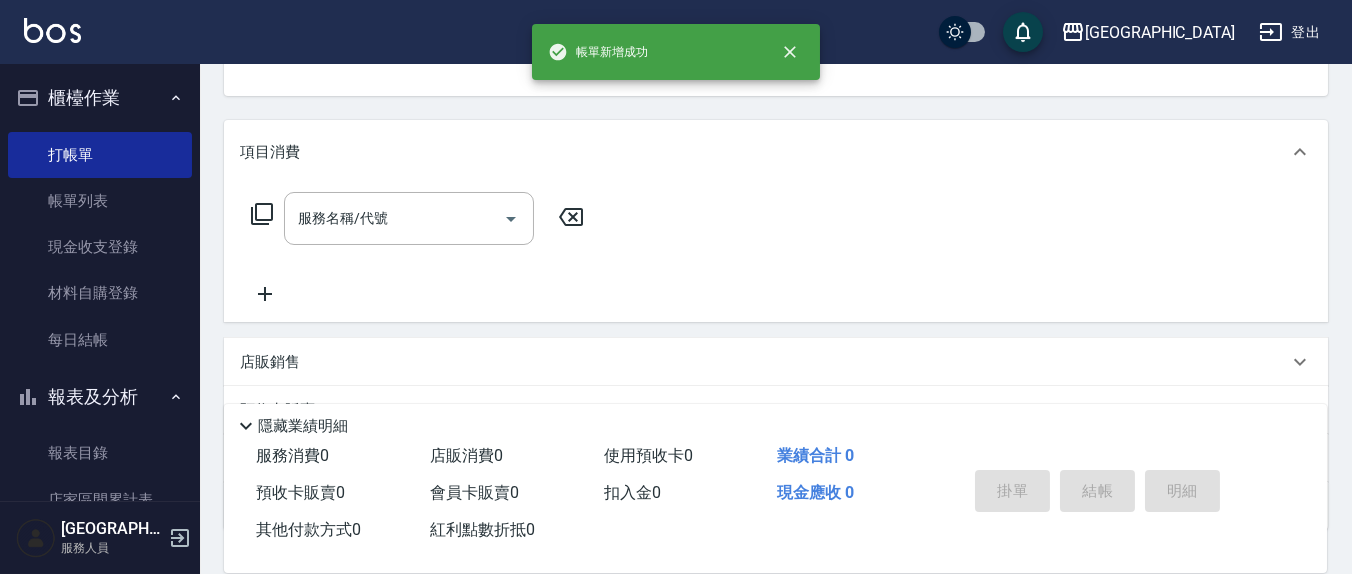 scroll, scrollTop: 193, scrollLeft: 0, axis: vertical 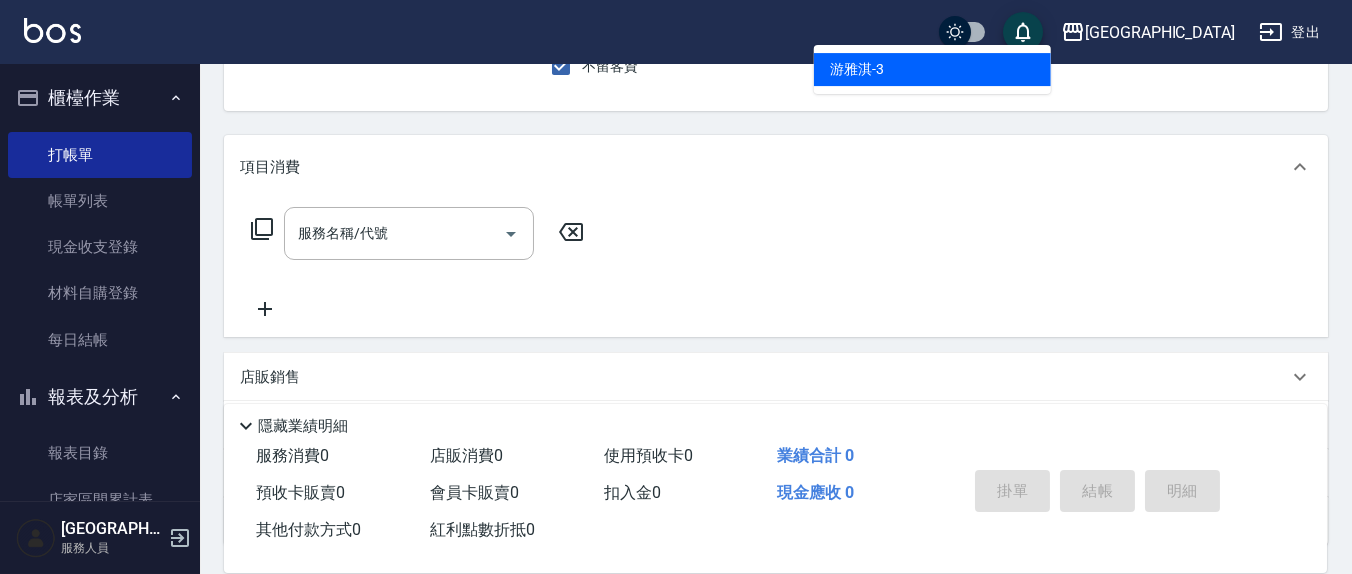 type on "[PERSON_NAME]-3" 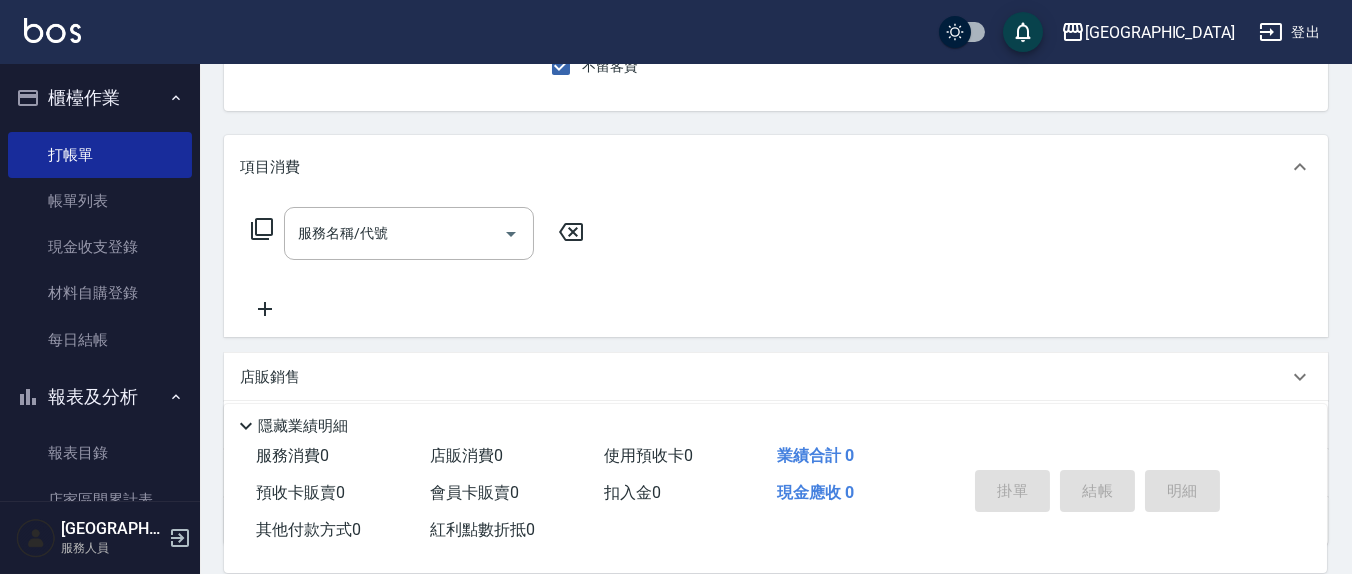 scroll, scrollTop: 185, scrollLeft: 0, axis: vertical 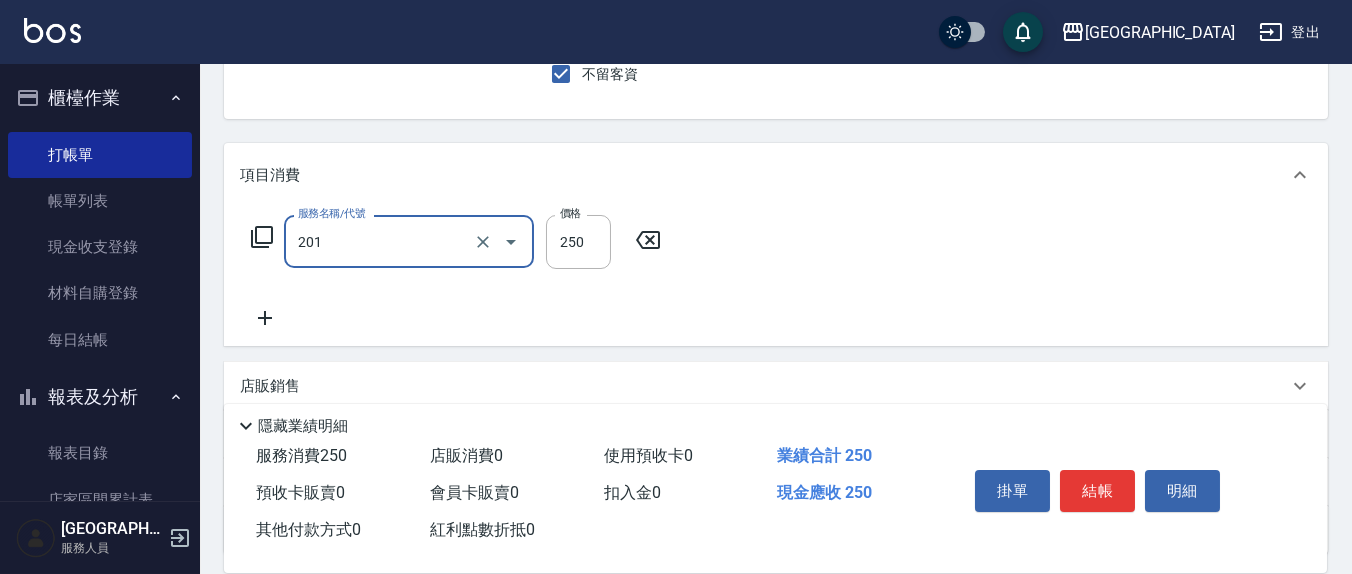 type on "洗髮(201)" 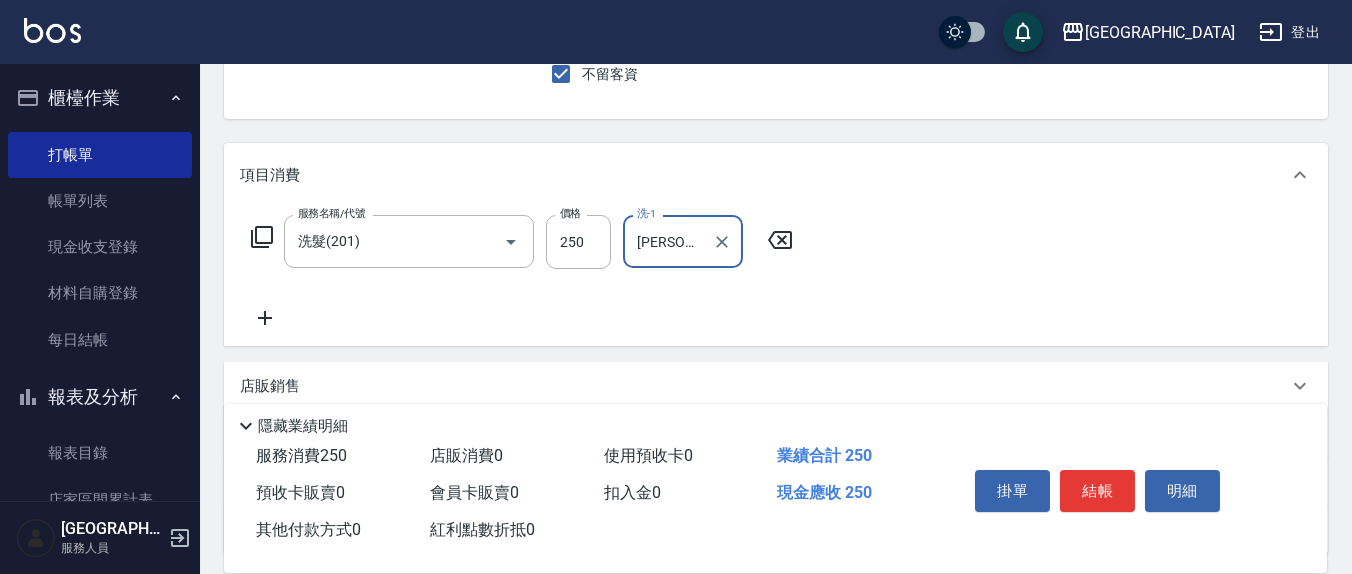 type on "[PERSON_NAME]-8" 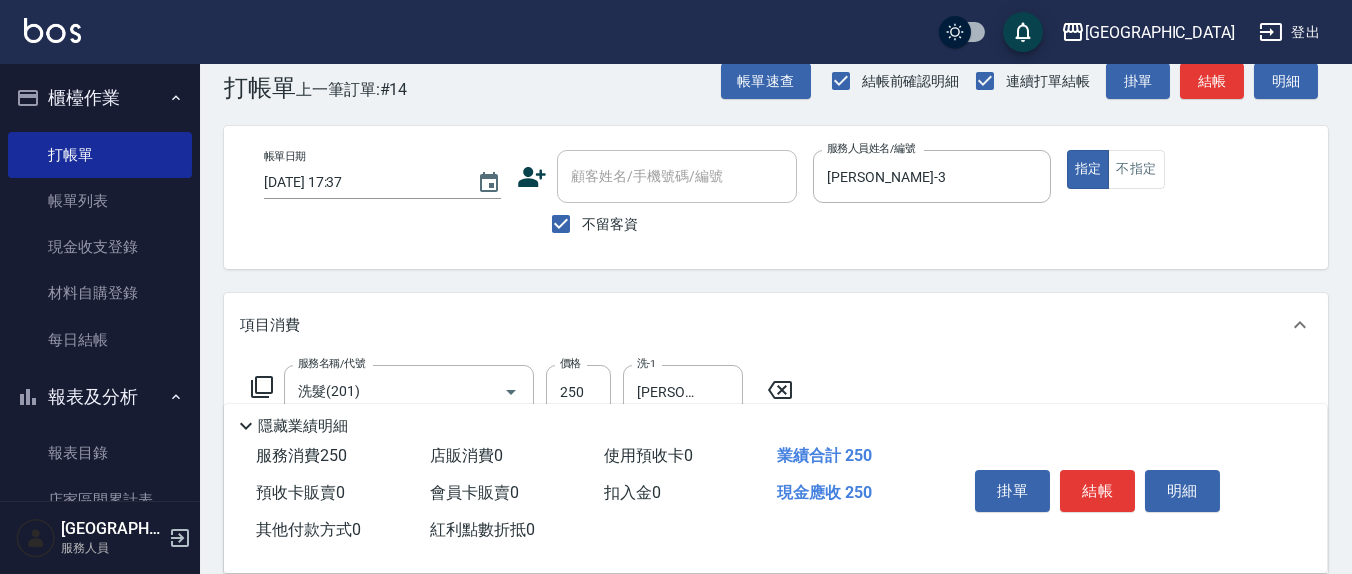 scroll, scrollTop: 0, scrollLeft: 0, axis: both 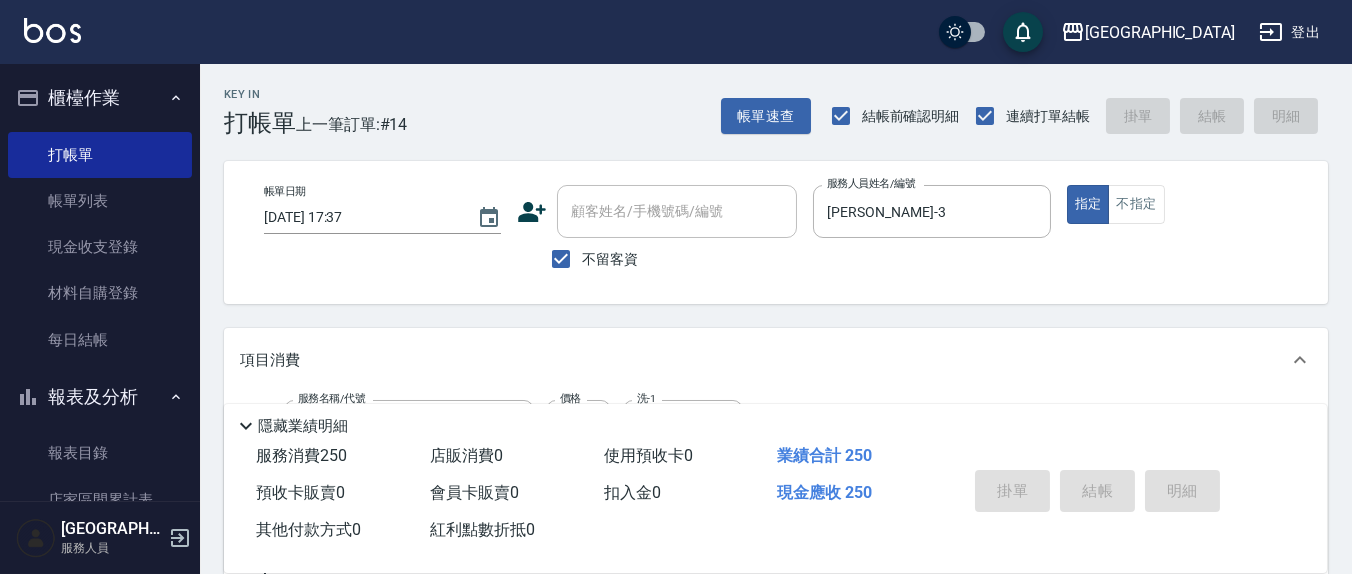 type on "[DATE] 17:38" 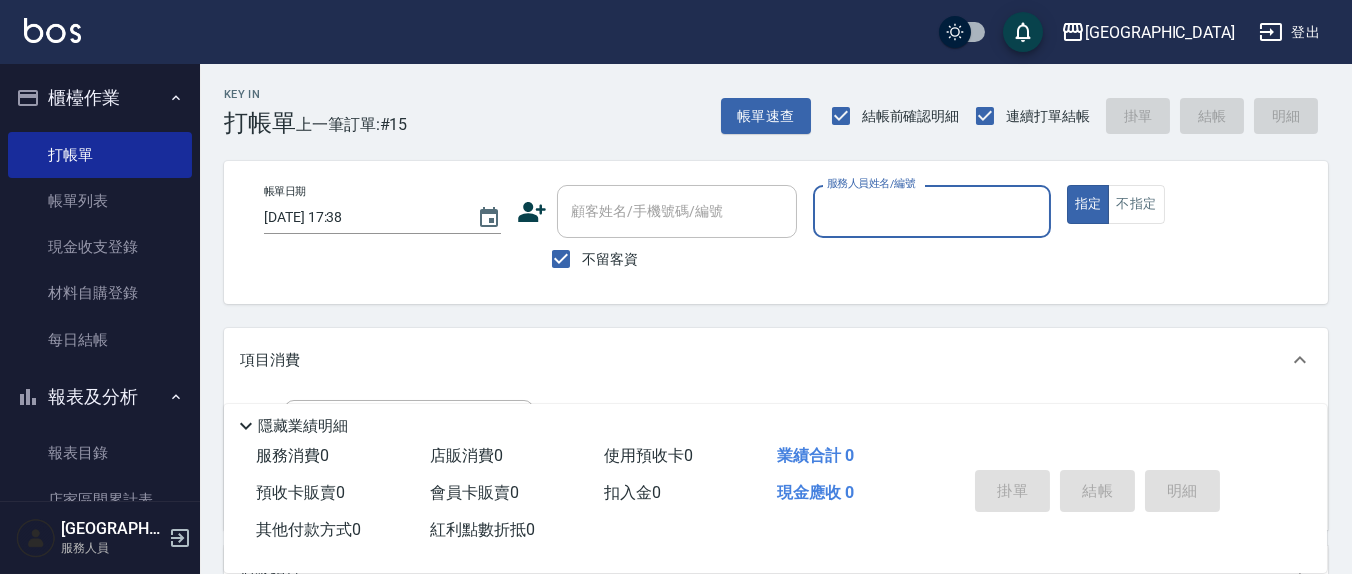 click on "不留客資" at bounding box center [610, 259] 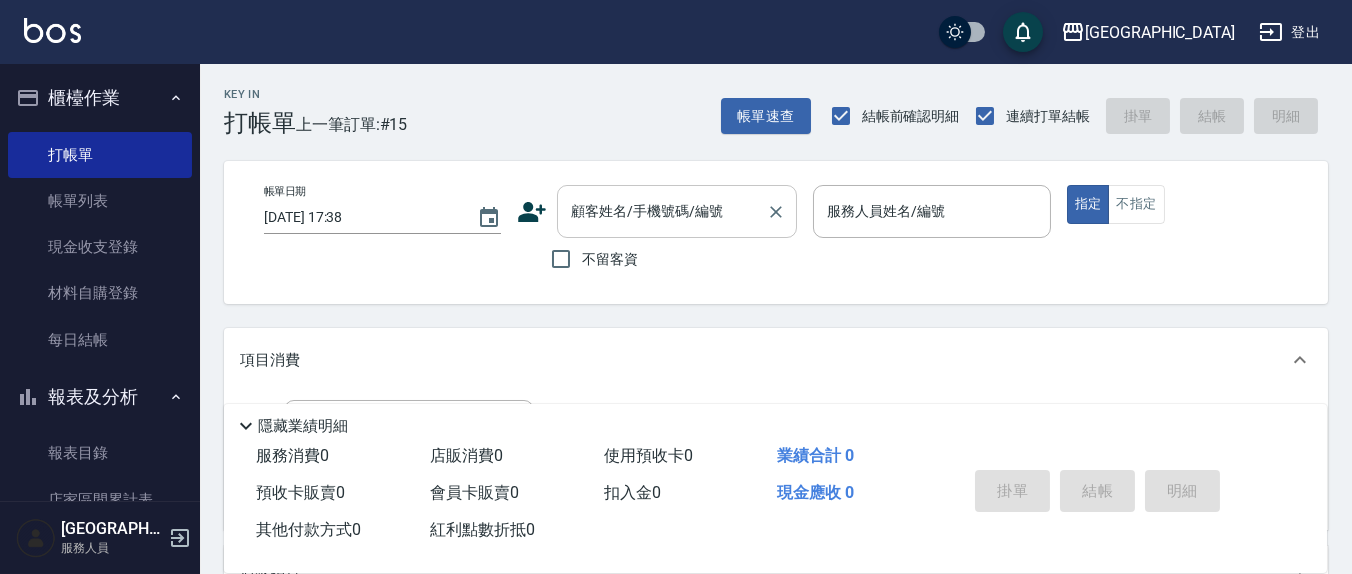 click on "顧客姓名/手機號碼/編號 顧客姓名/手機號碼/編號" at bounding box center [677, 211] 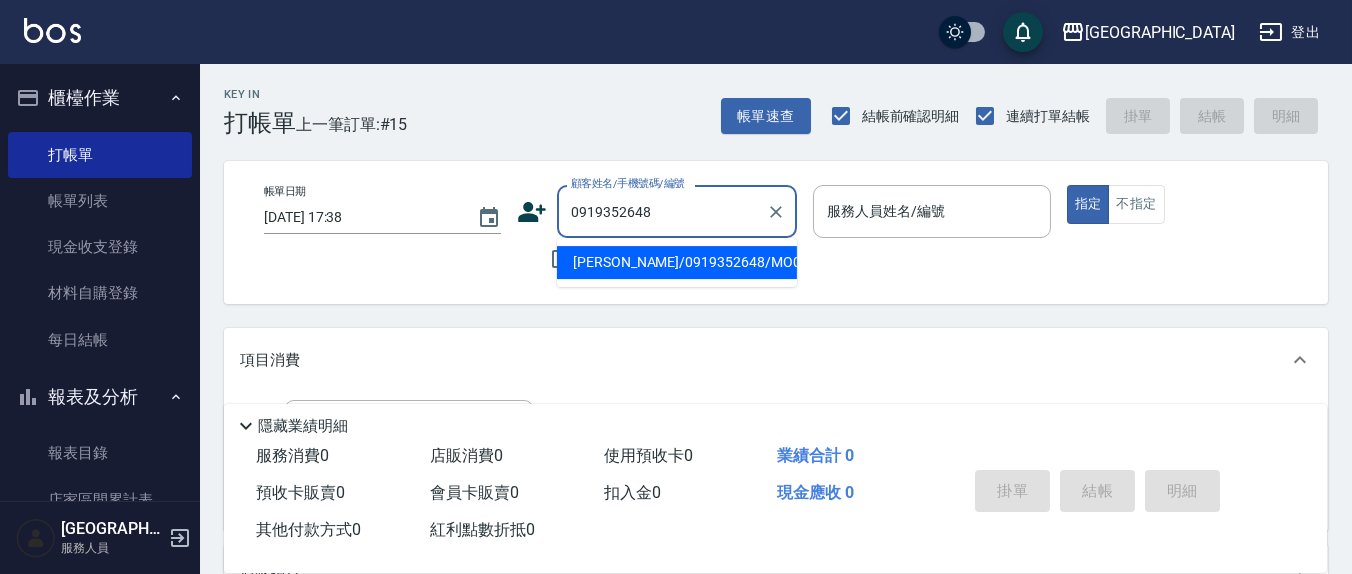 type on "[PERSON_NAME]/0919352648/MO0035" 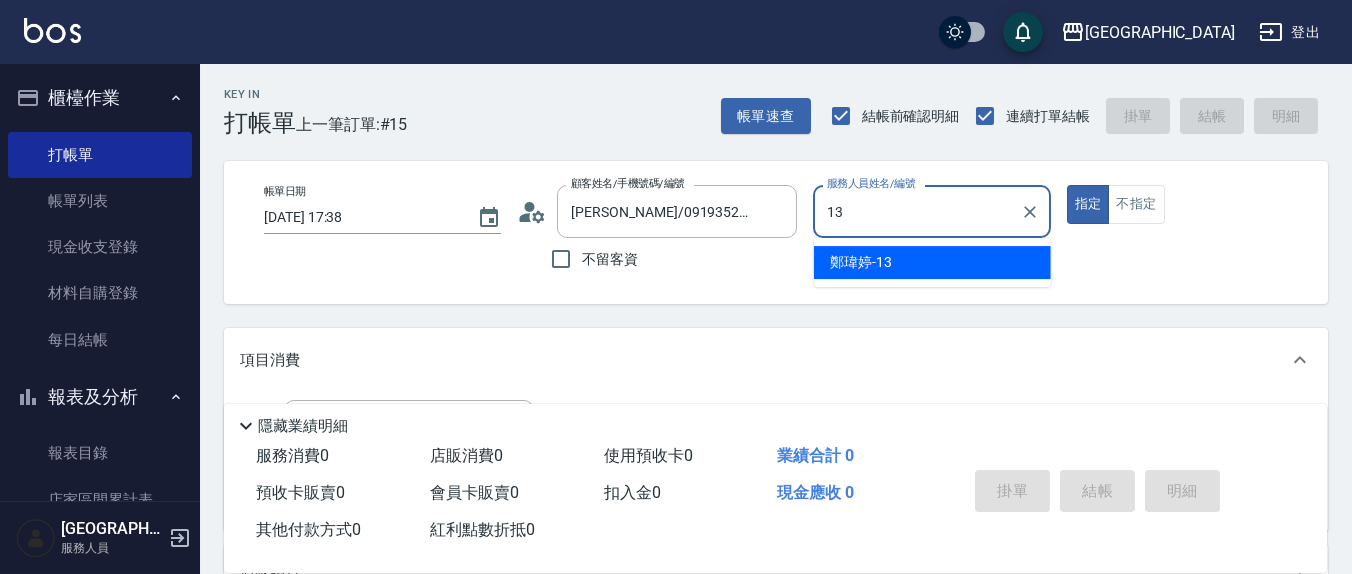 type on "[PERSON_NAME]-13" 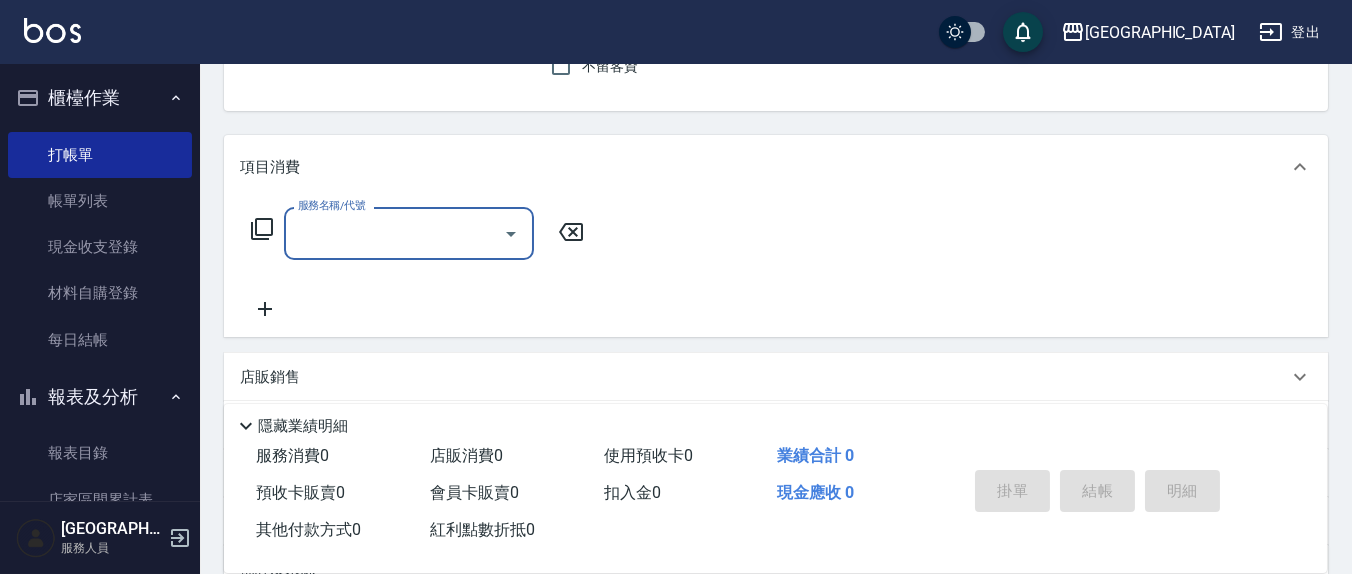 scroll, scrollTop: 208, scrollLeft: 0, axis: vertical 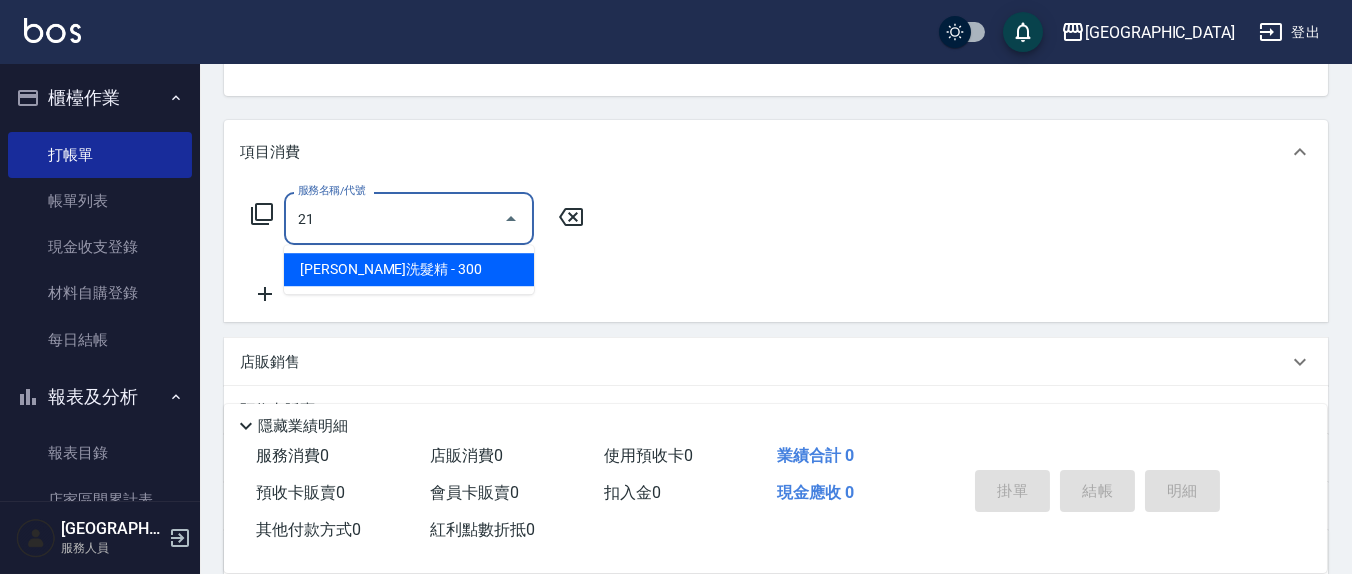type on "2" 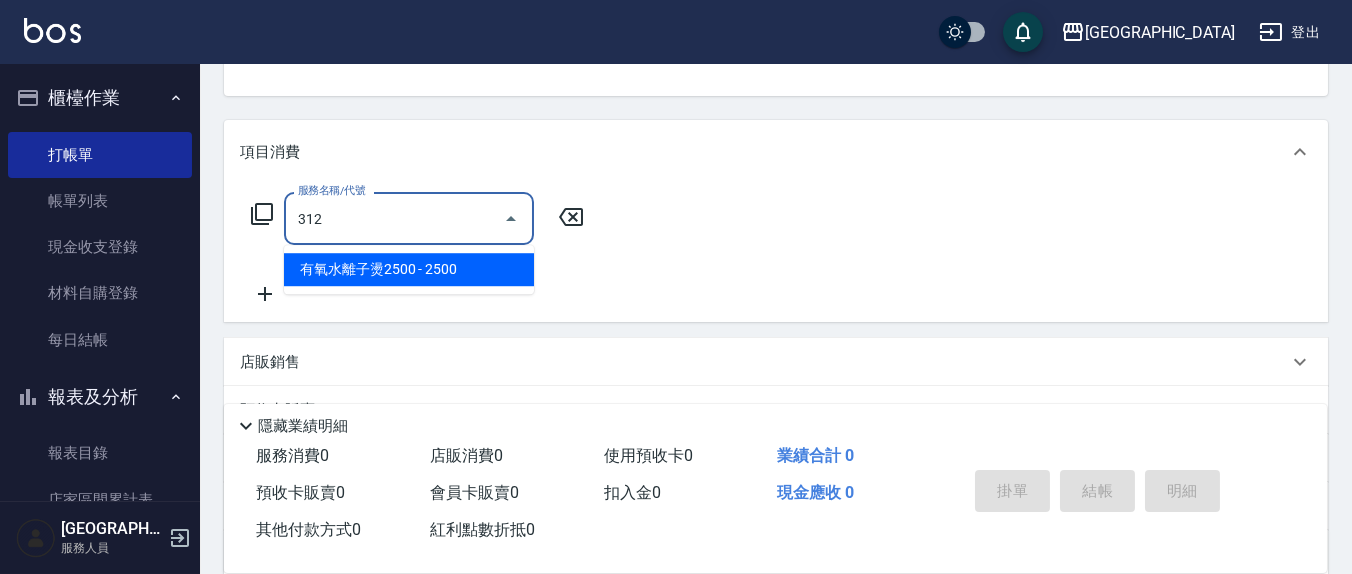 type on "有氧水離子燙2500(312)" 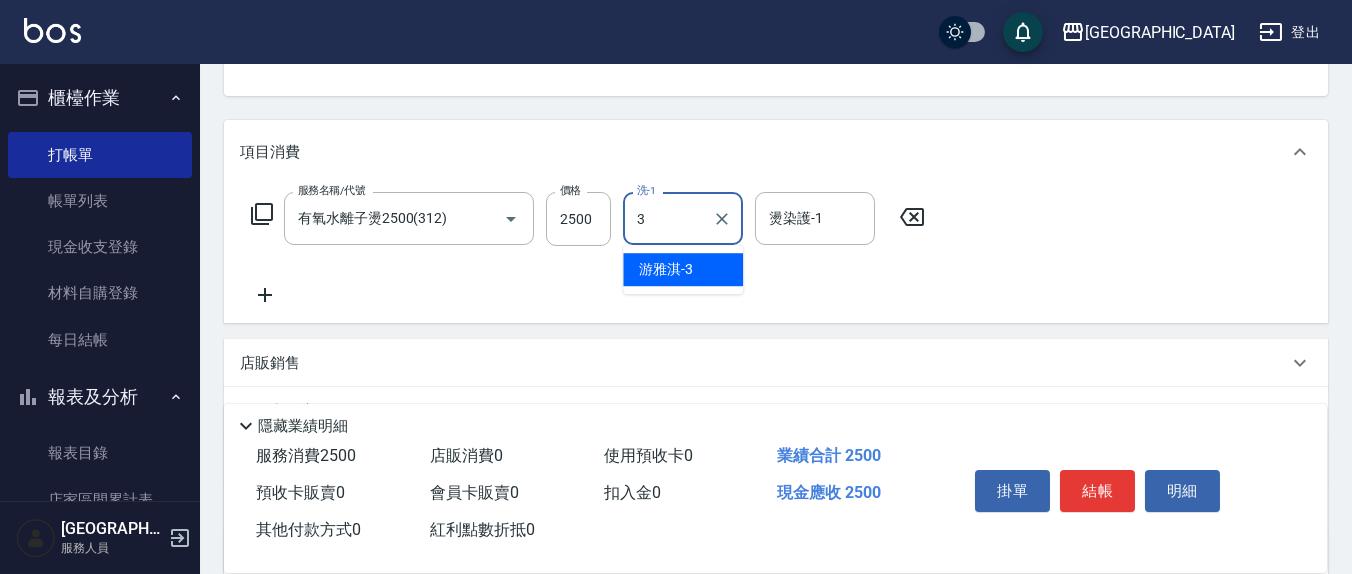 type on "[PERSON_NAME]-3" 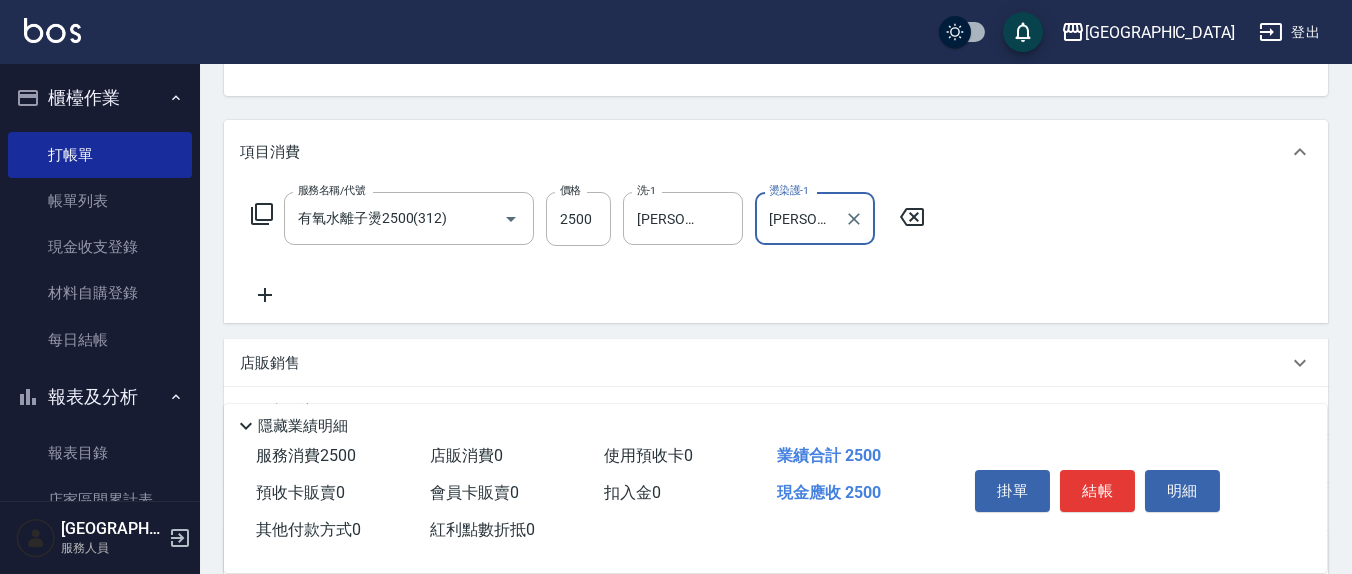 type on "[PERSON_NAME]-3" 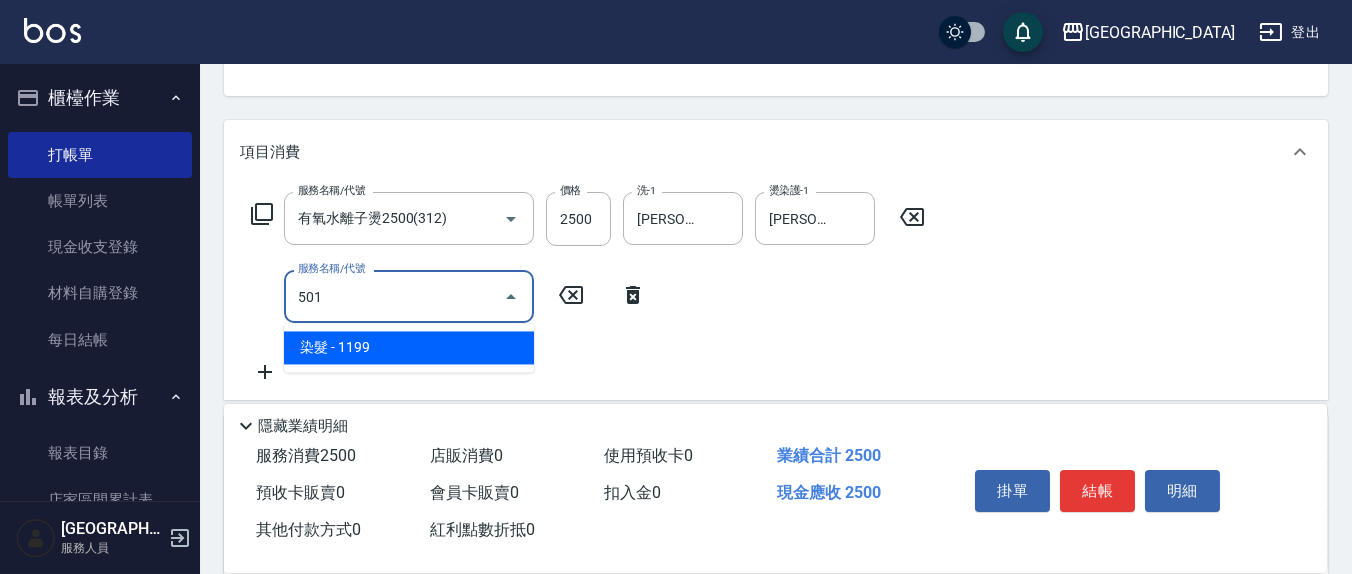 type on "染髮(501)" 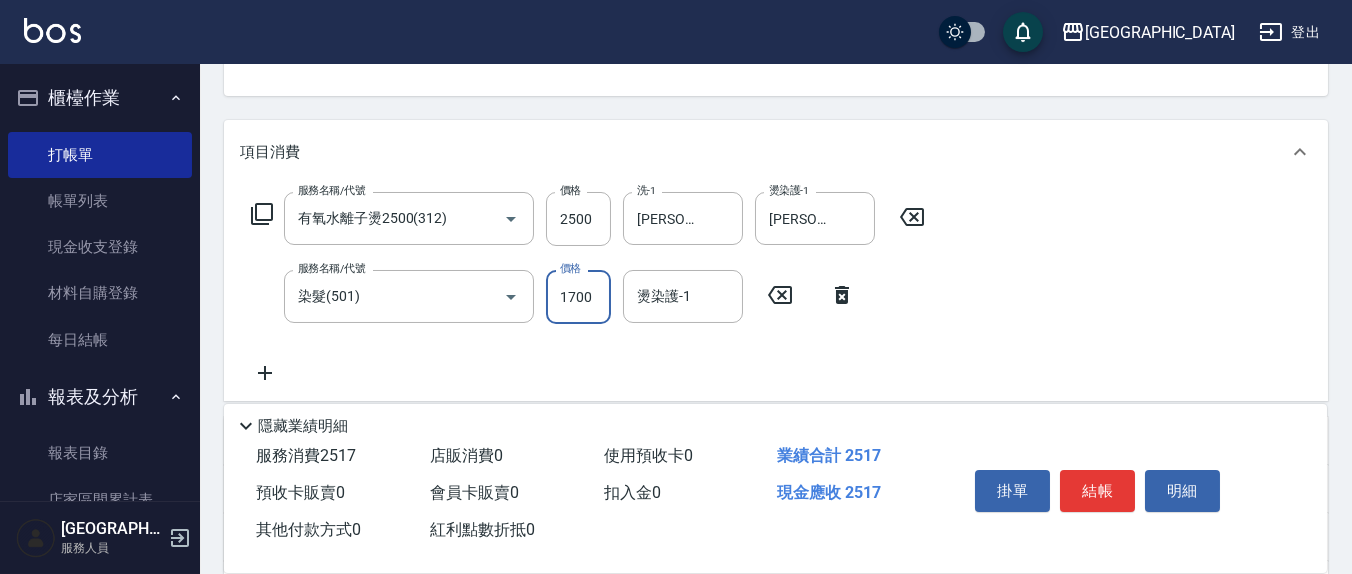 type on "1700" 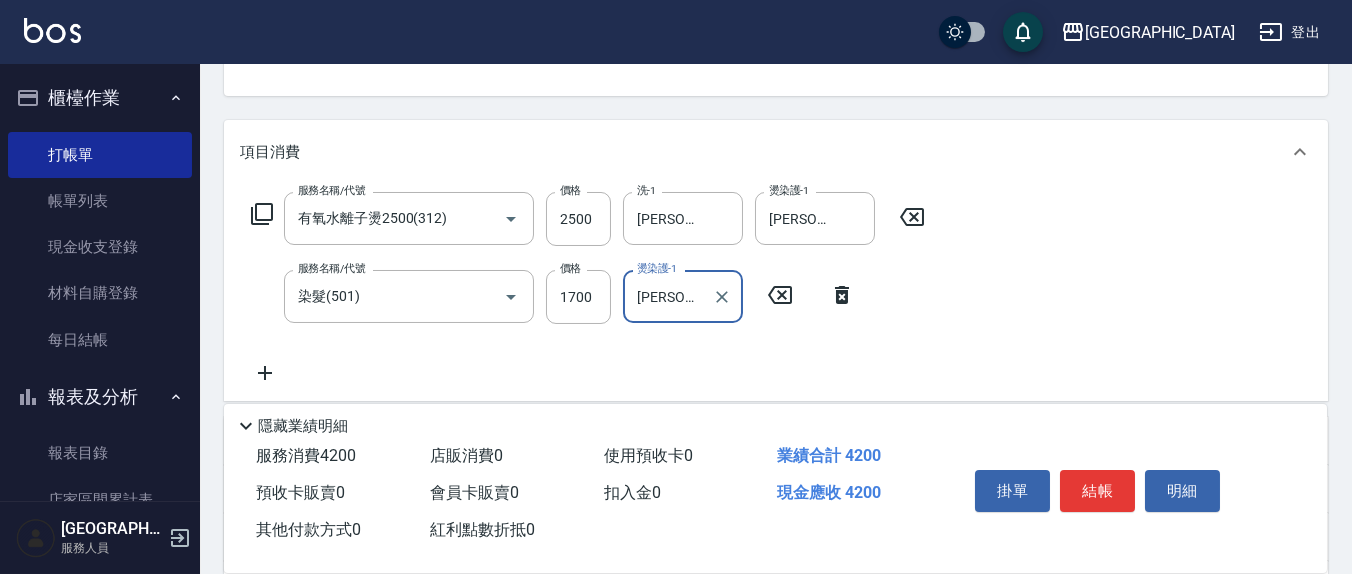 type on "[PERSON_NAME]-3" 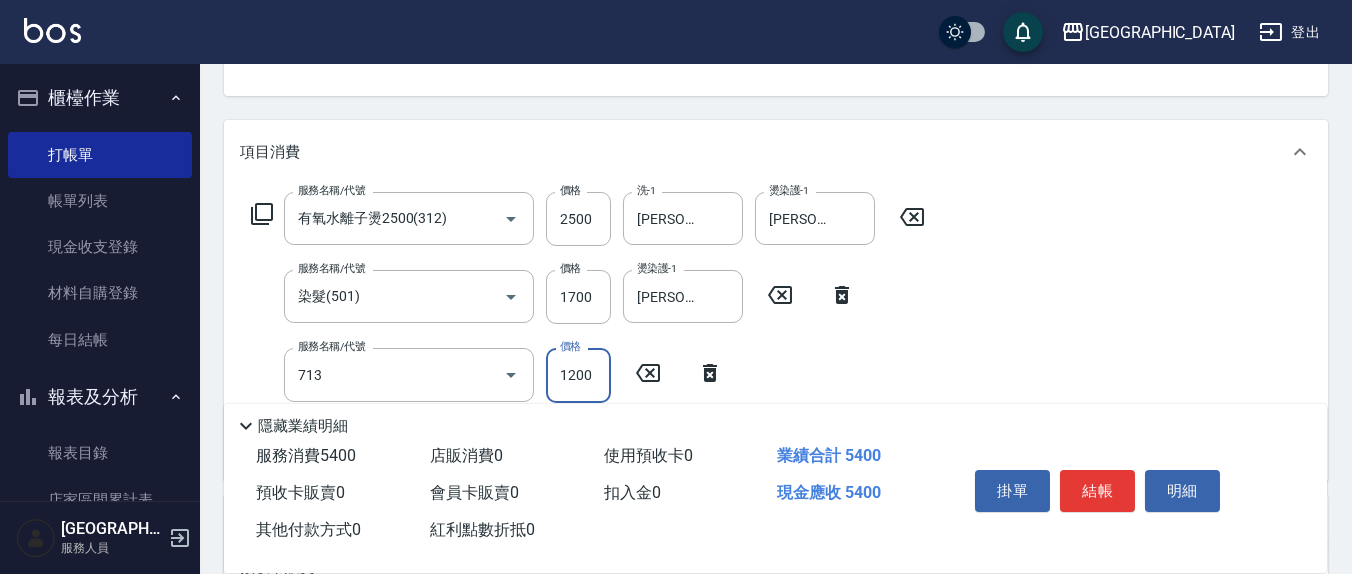 type on "水樣結構式1200(713)" 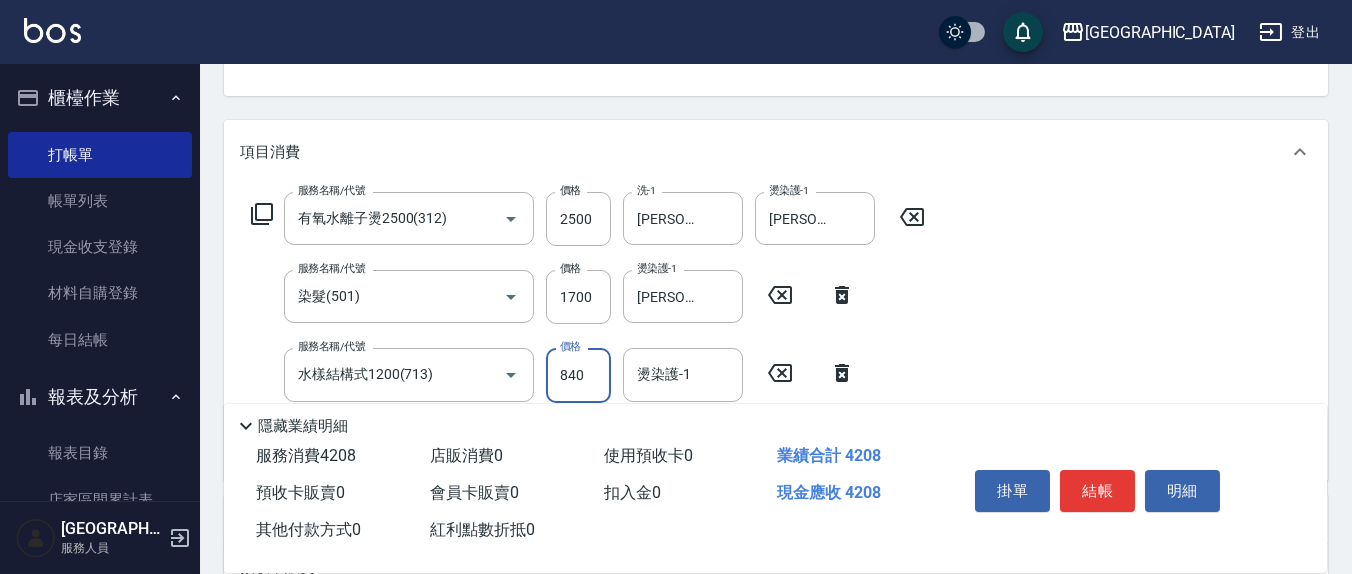 type on "840" 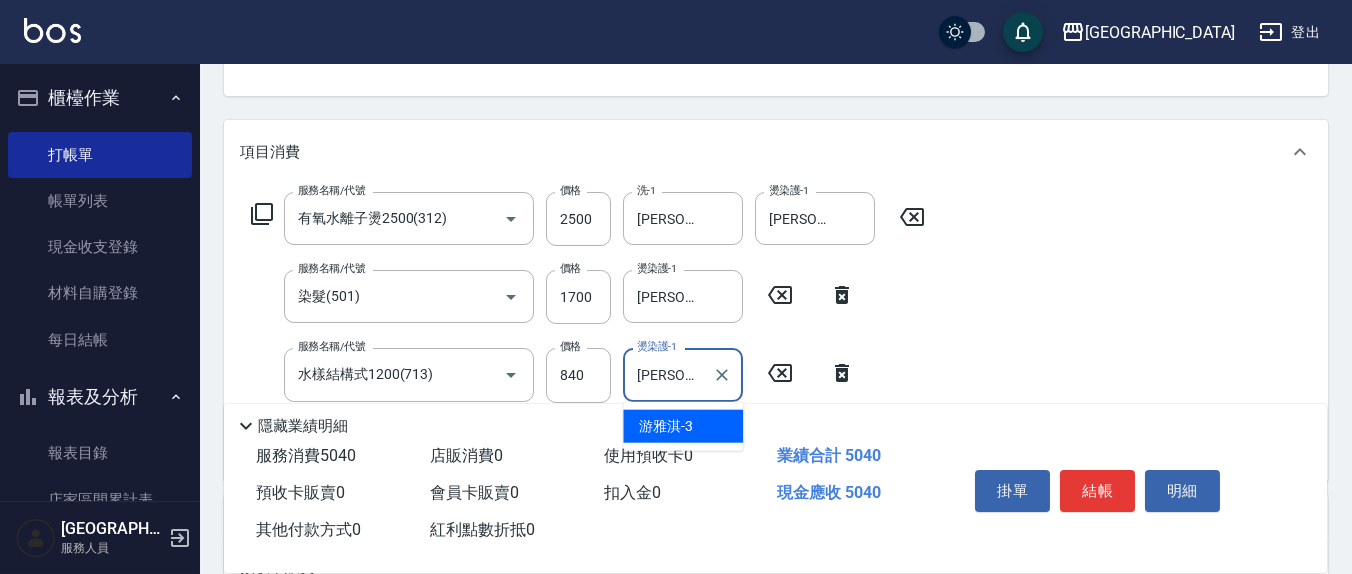 type on "[PERSON_NAME]-3" 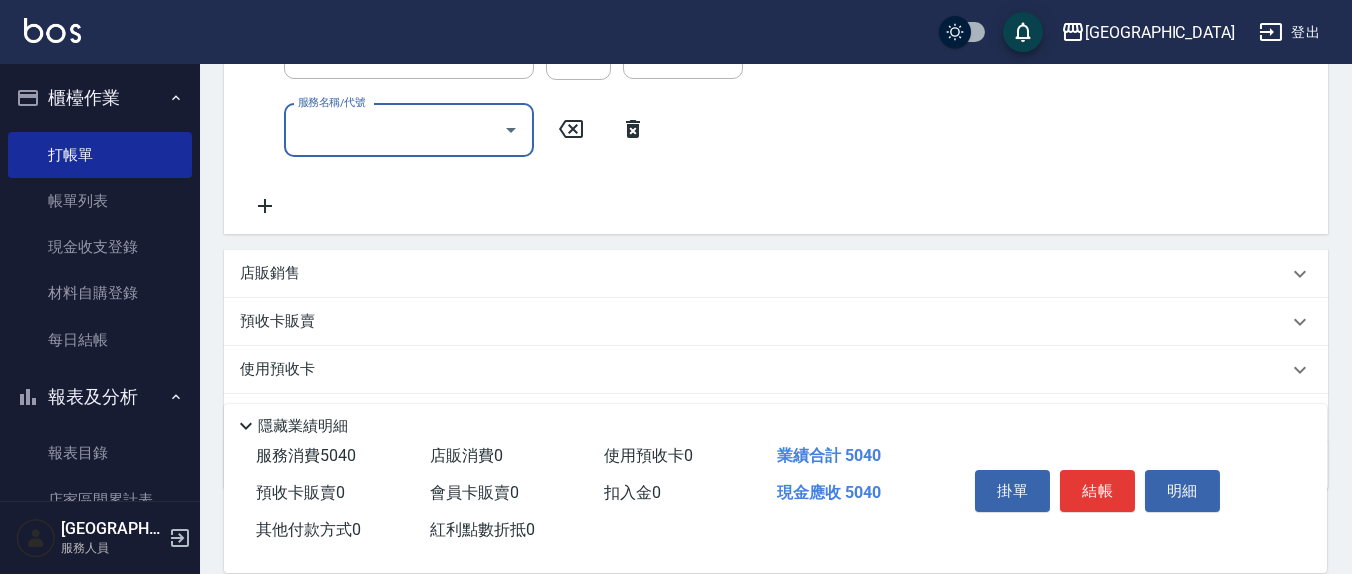 scroll, scrollTop: 625, scrollLeft: 0, axis: vertical 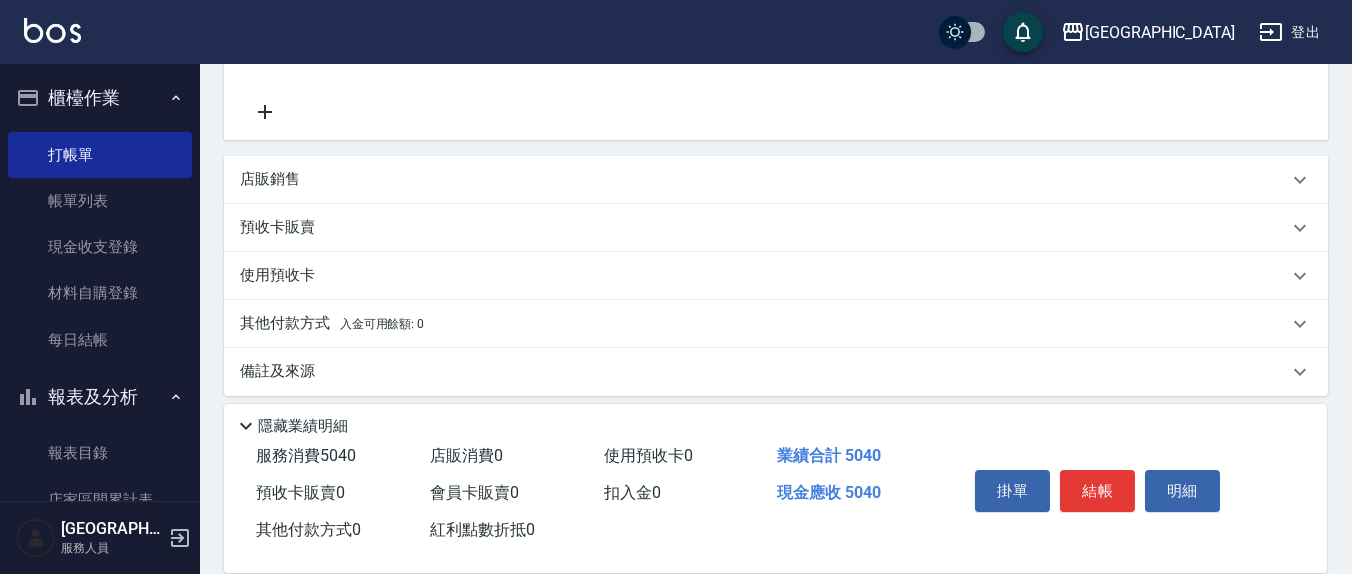 click on "店販銷售" at bounding box center (764, 179) 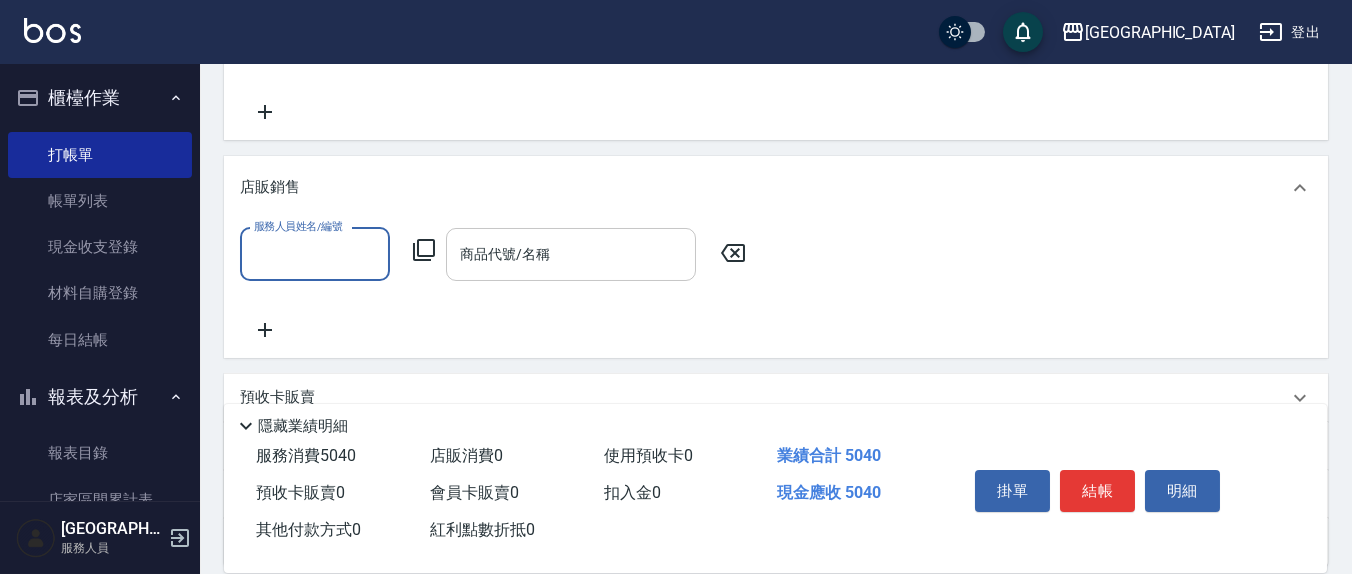 scroll, scrollTop: 0, scrollLeft: 0, axis: both 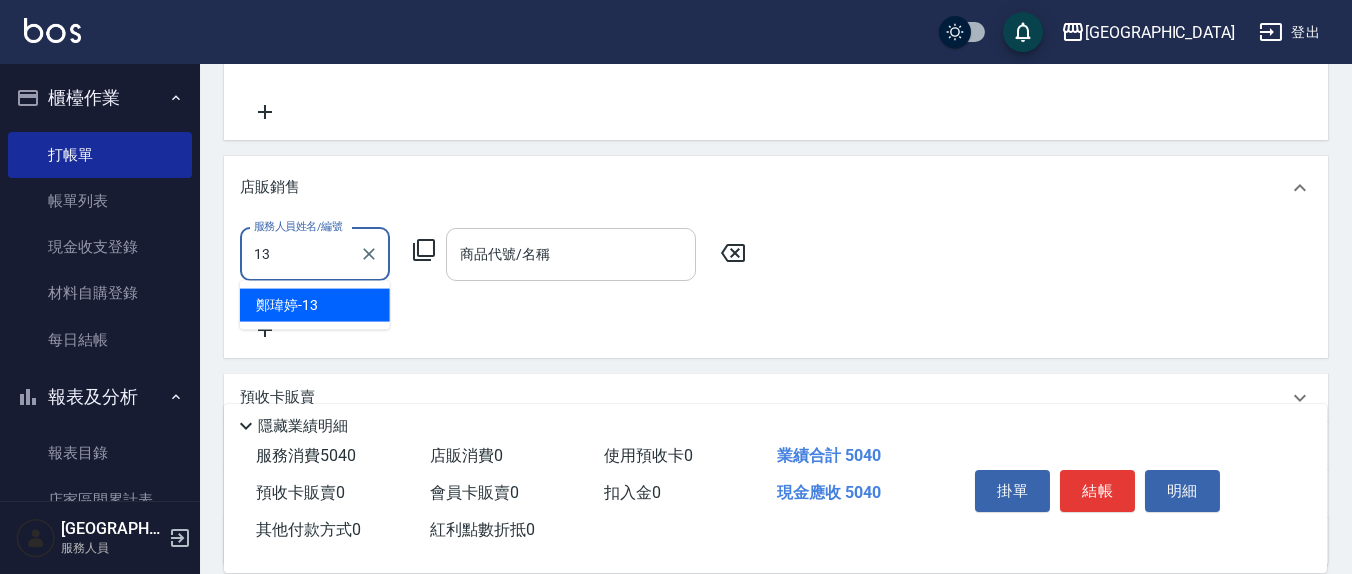 type on "[PERSON_NAME]-13" 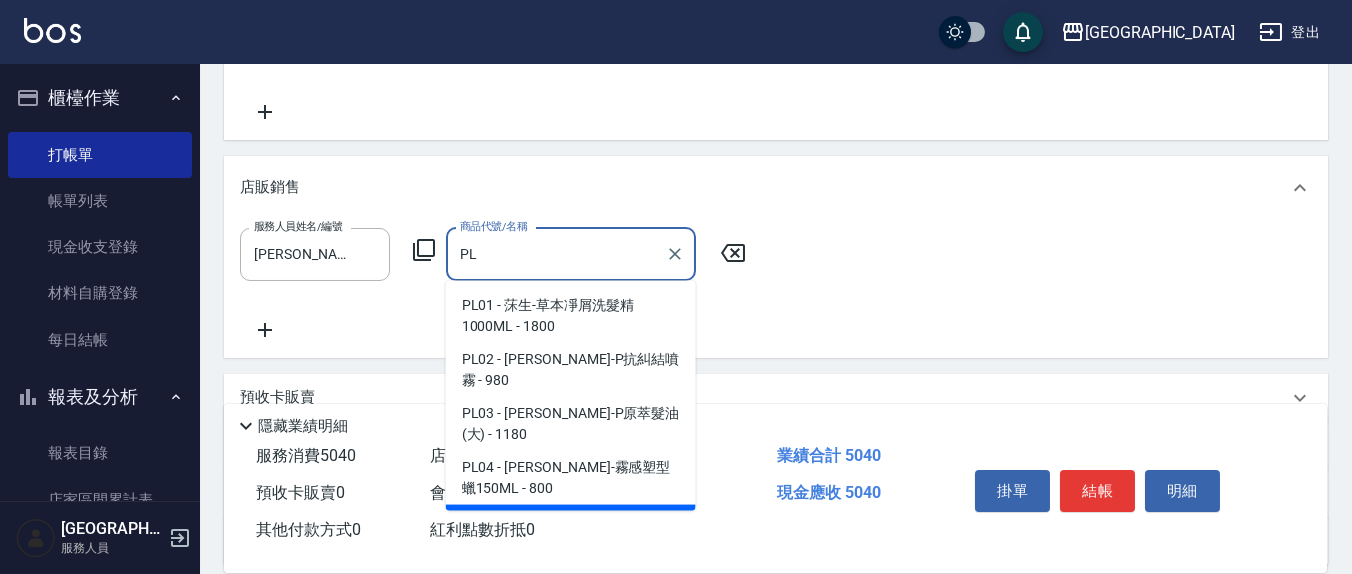 click on "PL05 - [PERSON_NAME]-彈力柔捲乳150ML - 800" at bounding box center (571, 532) 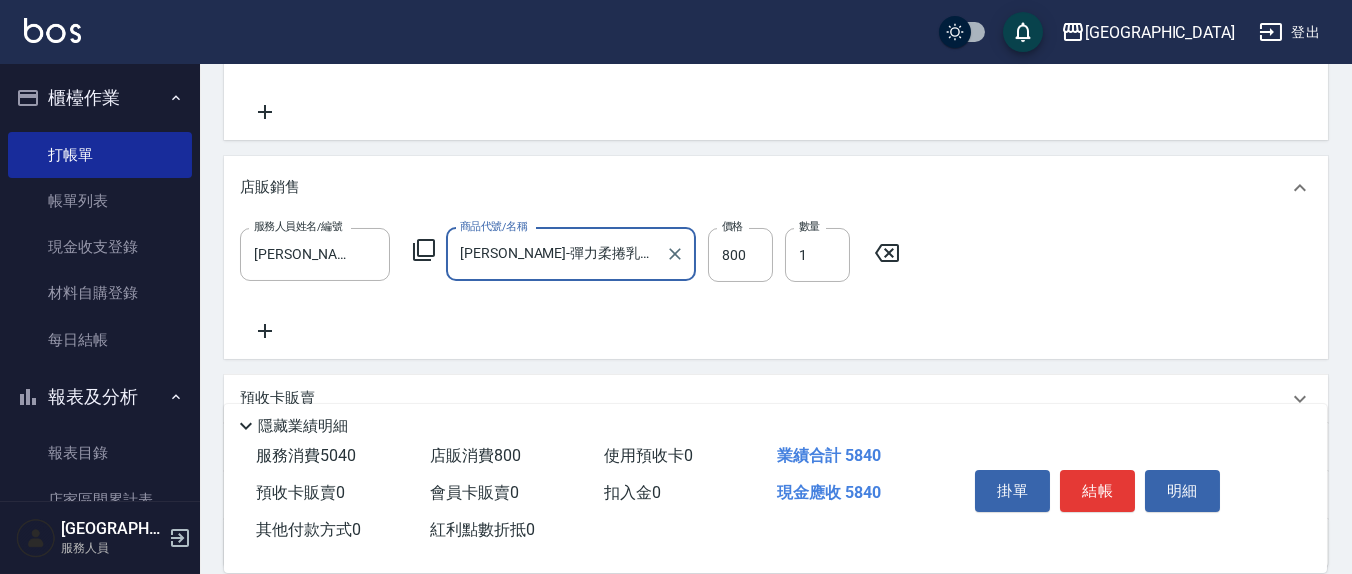 type on "[PERSON_NAME]-彈力柔捲乳150ML" 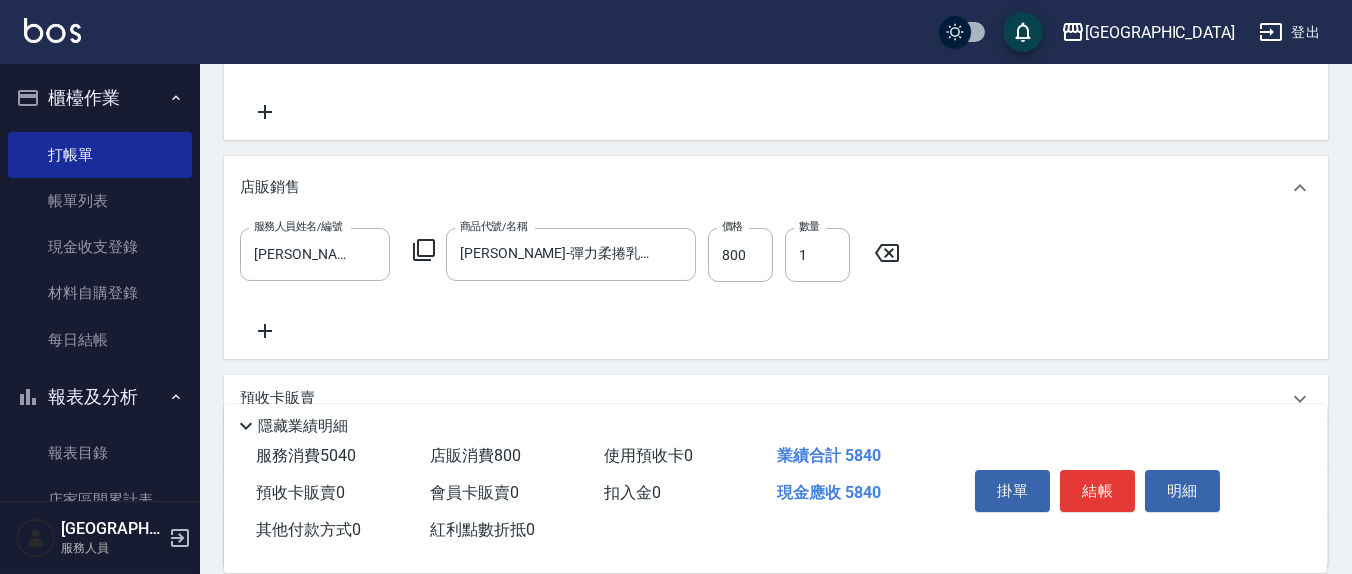 click on "服務人員姓名/編號 [PERSON_NAME]13 服務人員姓名/編號 商品代號/名稱 [PERSON_NAME]-彈力柔捲乳150ML 商品代號/名稱 價格 800 價格 數量 1 數量" at bounding box center [776, 285] 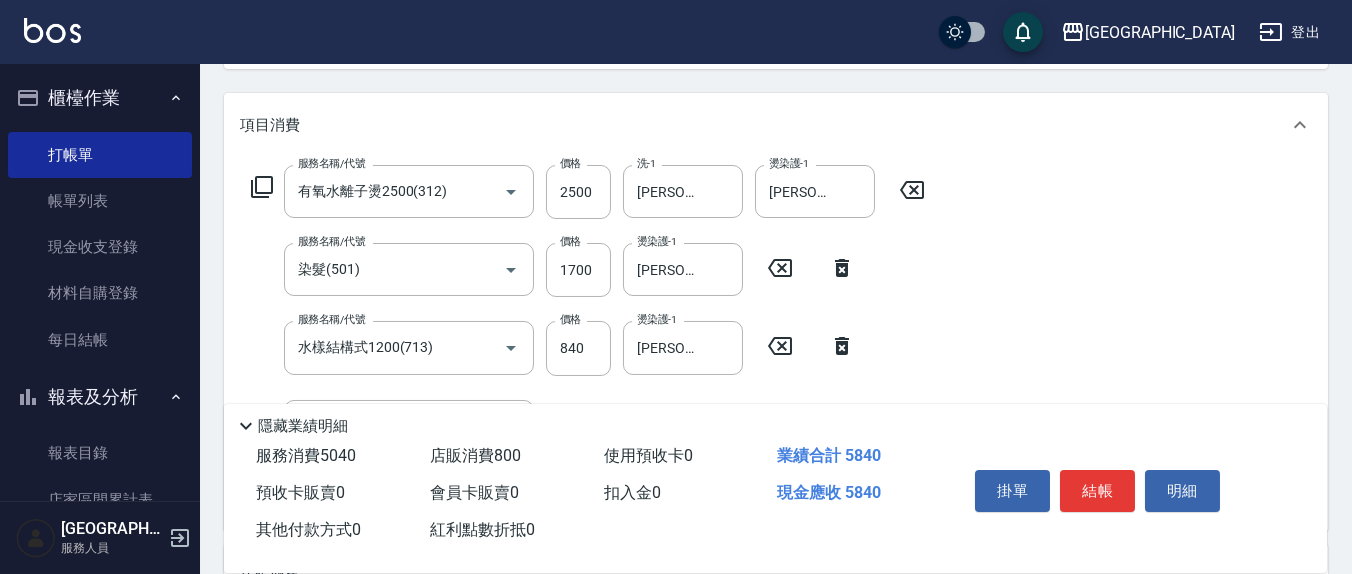scroll, scrollTop: 208, scrollLeft: 0, axis: vertical 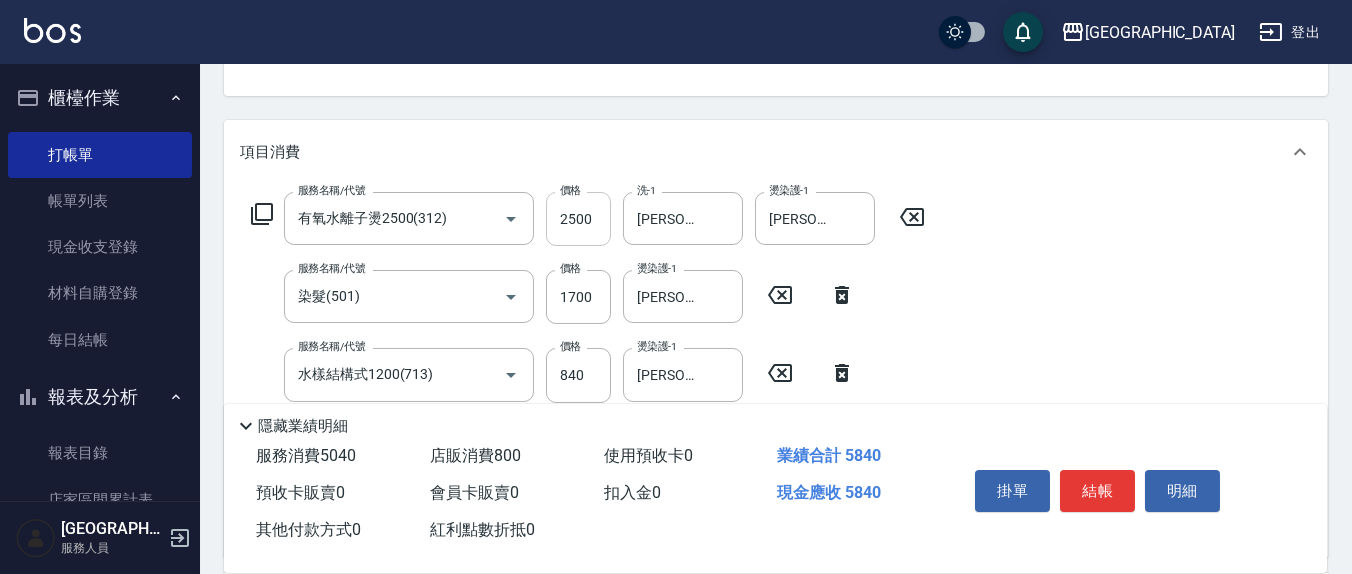 click on "2500" at bounding box center (578, 219) 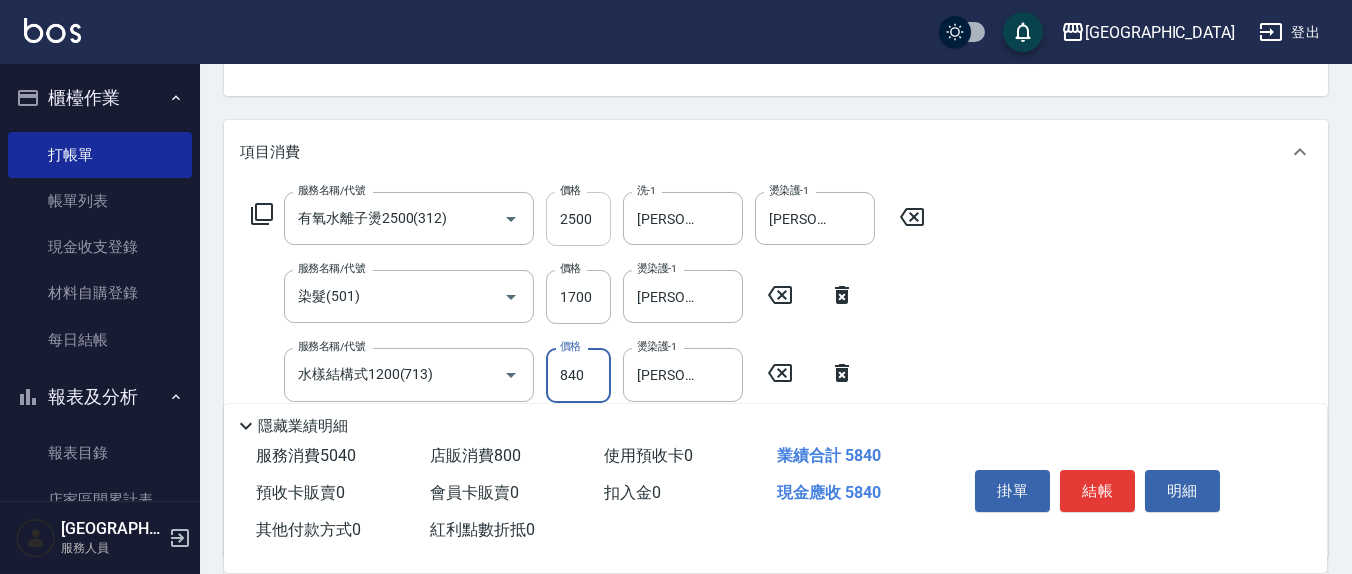 click on "2500" at bounding box center [578, 219] 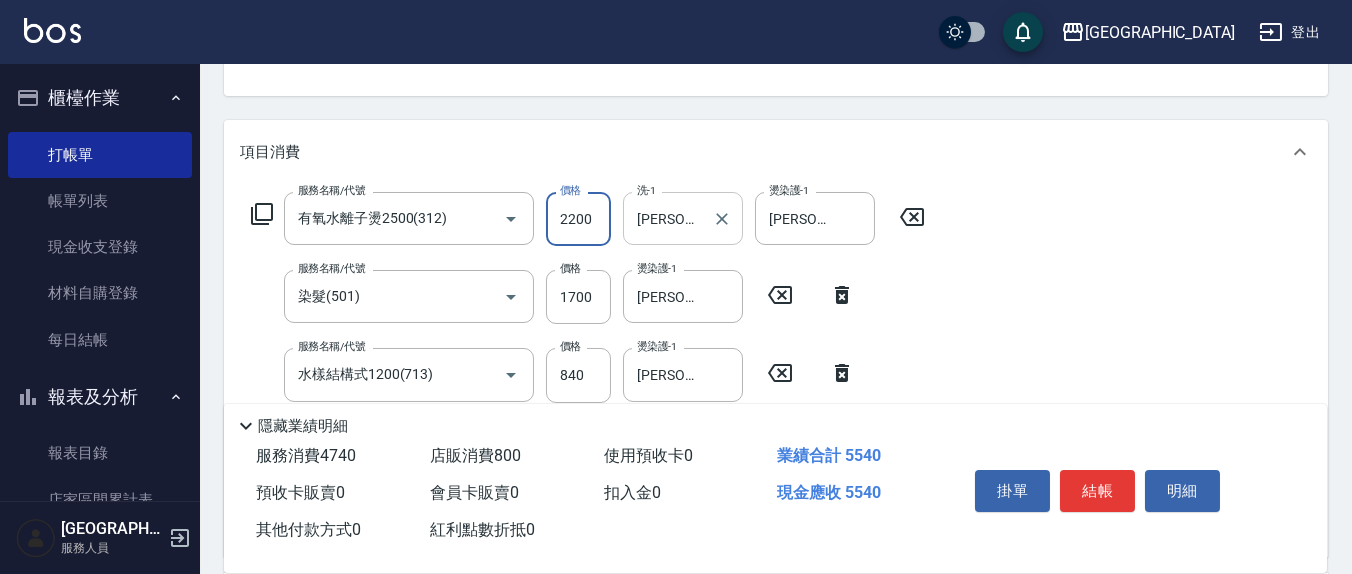 type on "2200" 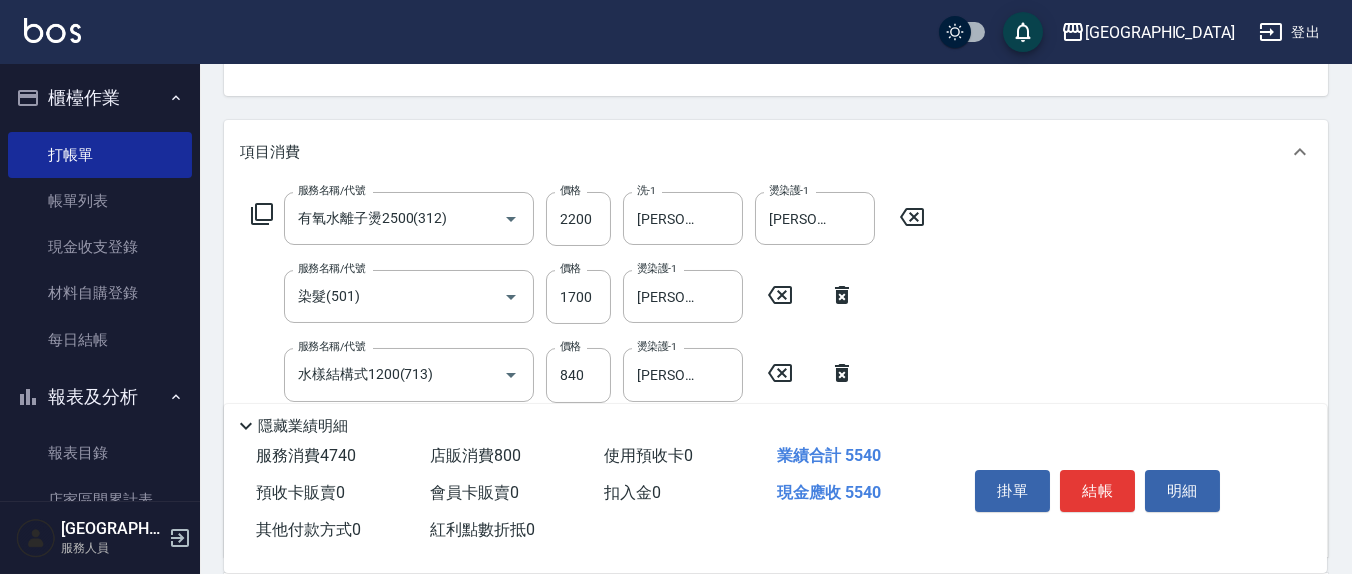 scroll, scrollTop: 416, scrollLeft: 0, axis: vertical 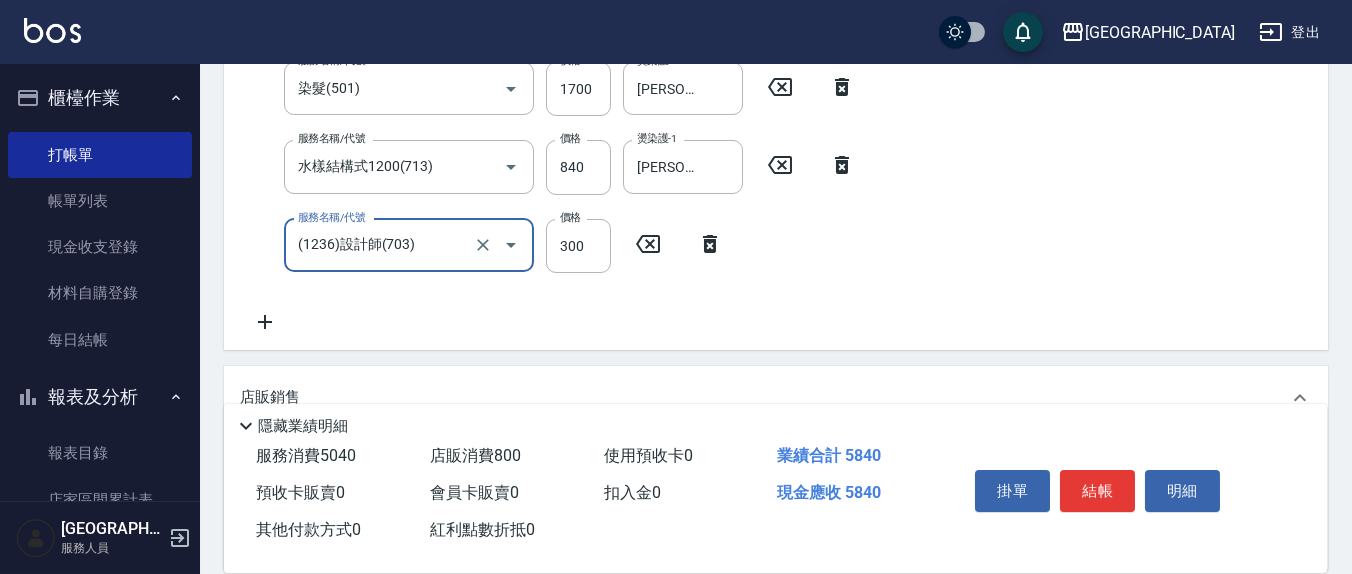 type on "(1236)設計師(703)" 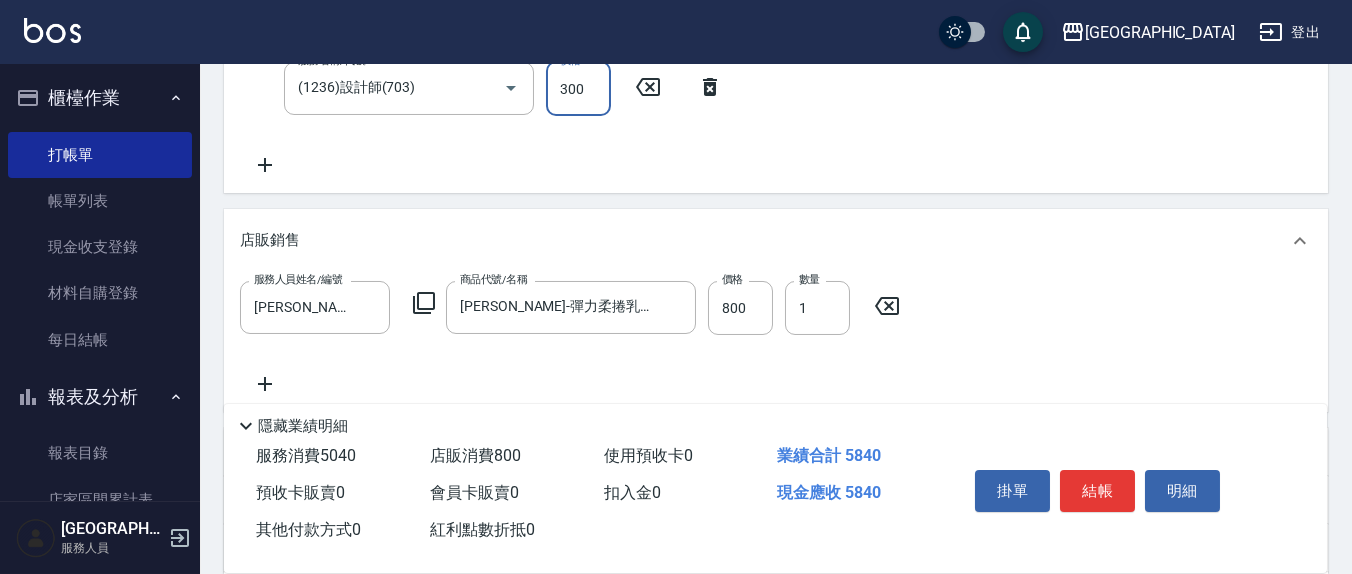 scroll, scrollTop: 607, scrollLeft: 0, axis: vertical 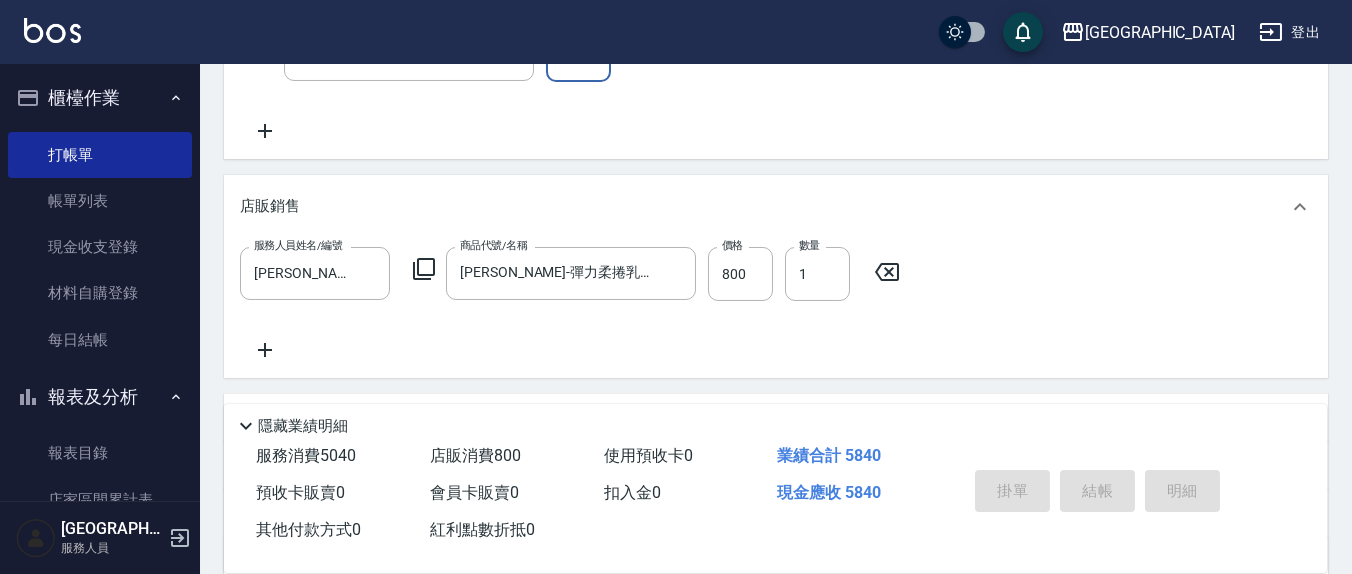 type on "[DATE] 17:39" 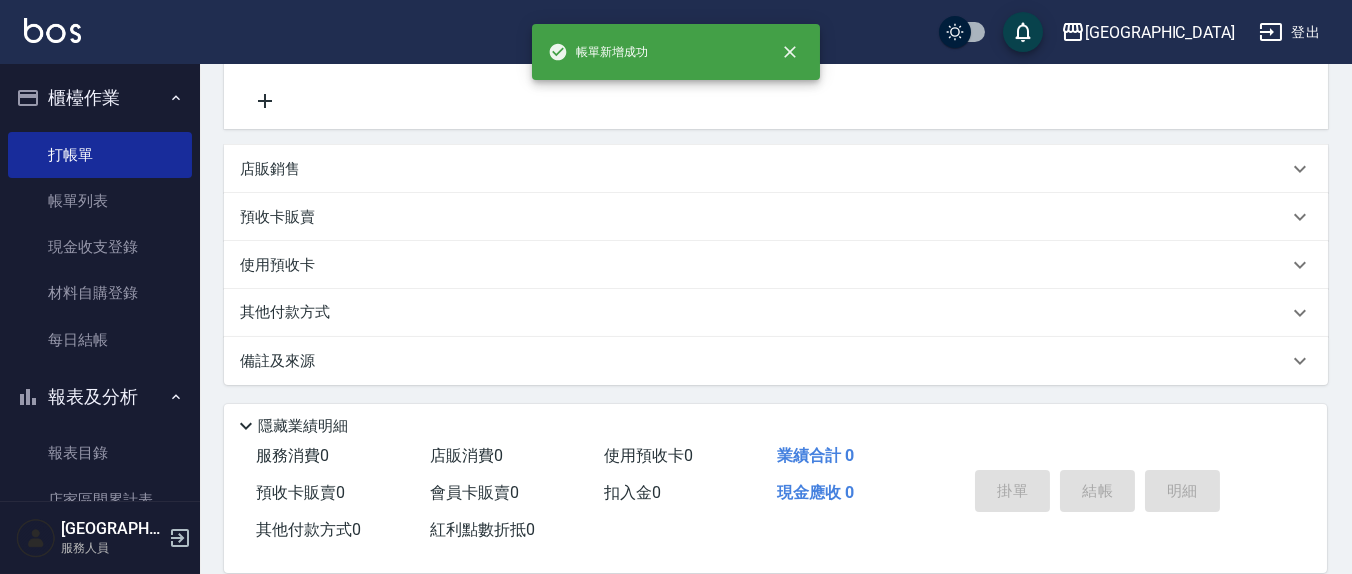 scroll, scrollTop: 0, scrollLeft: 0, axis: both 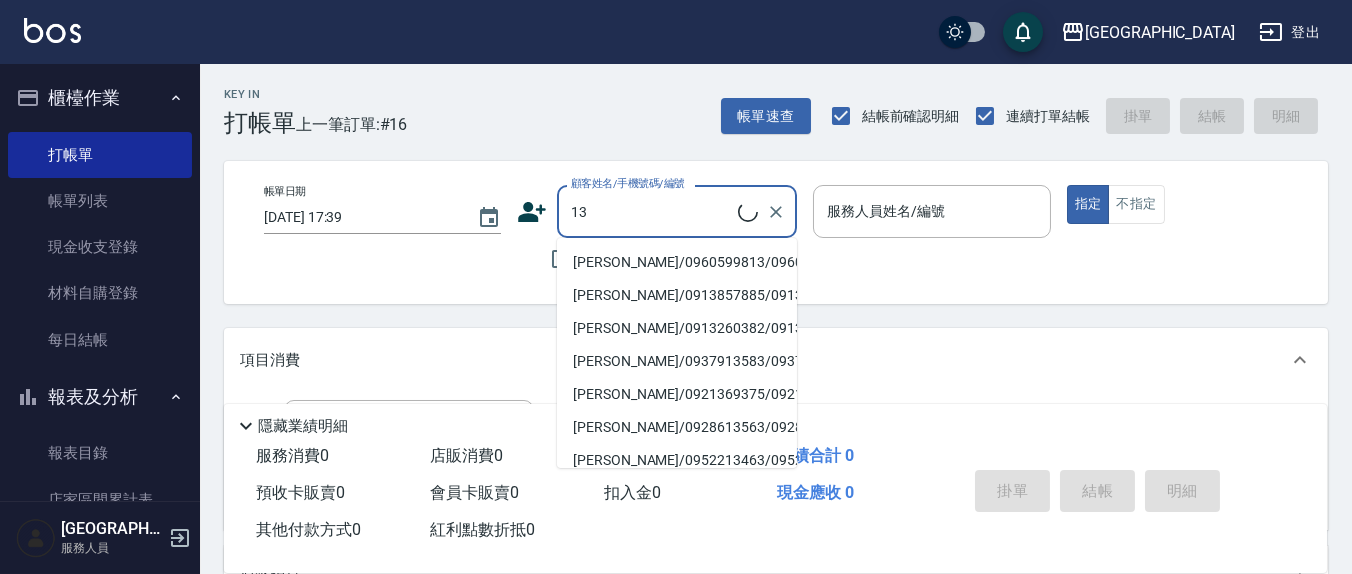 type on "1" 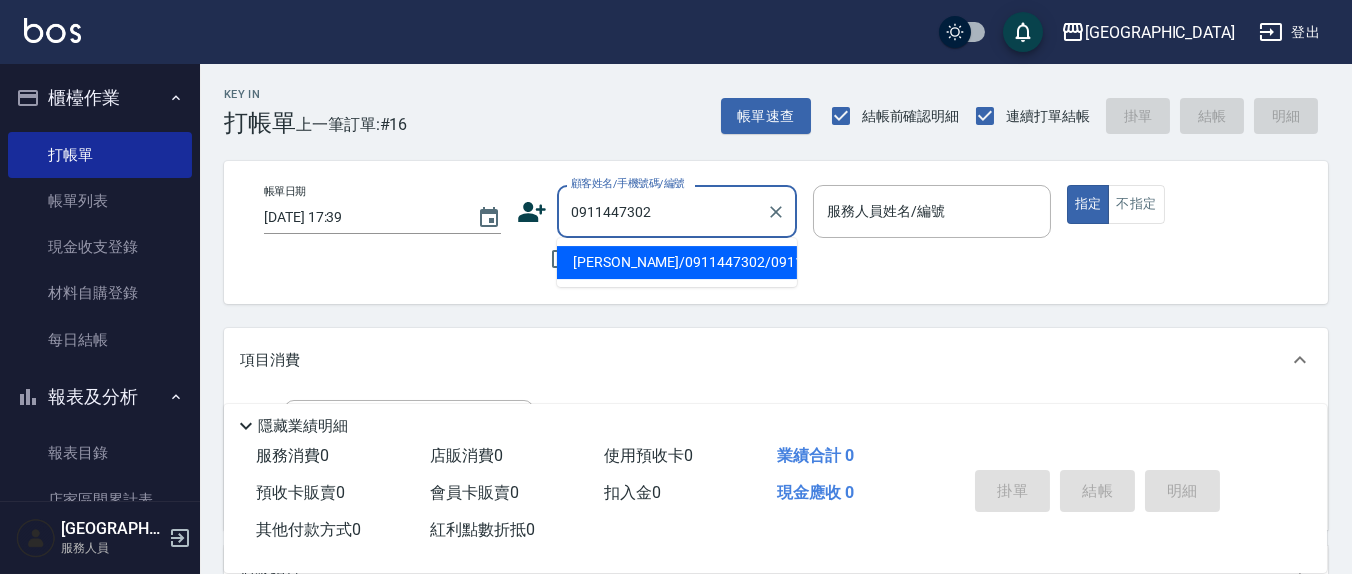 type on "[PERSON_NAME]/0911447302/0911447302" 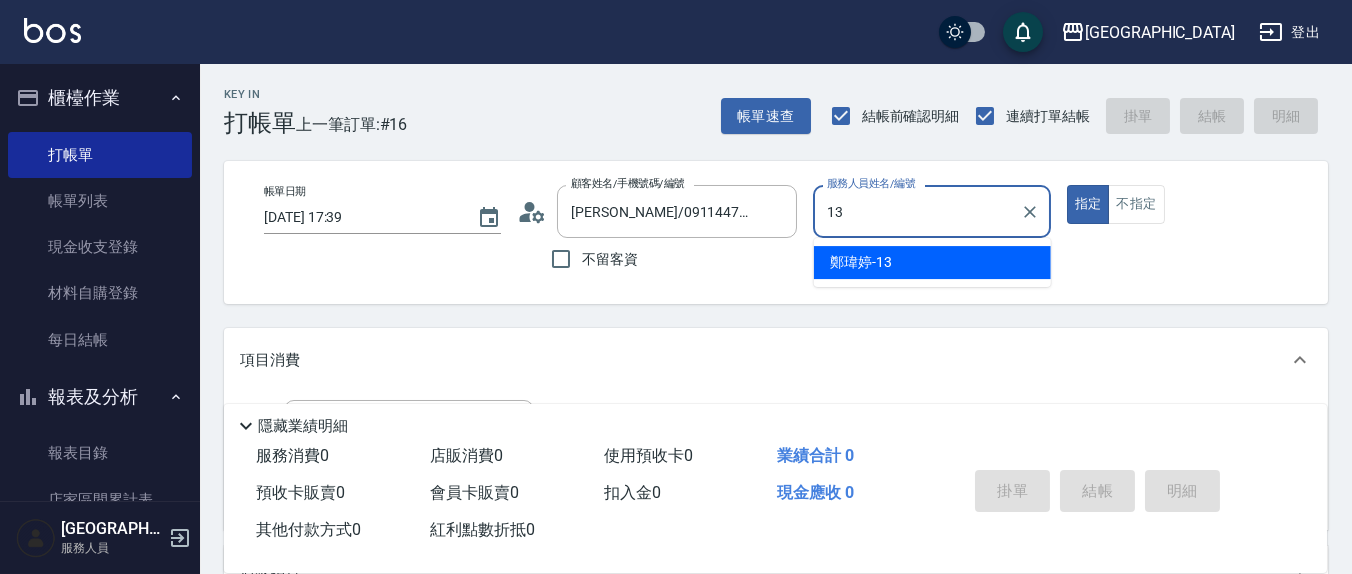 type on "[PERSON_NAME]-13" 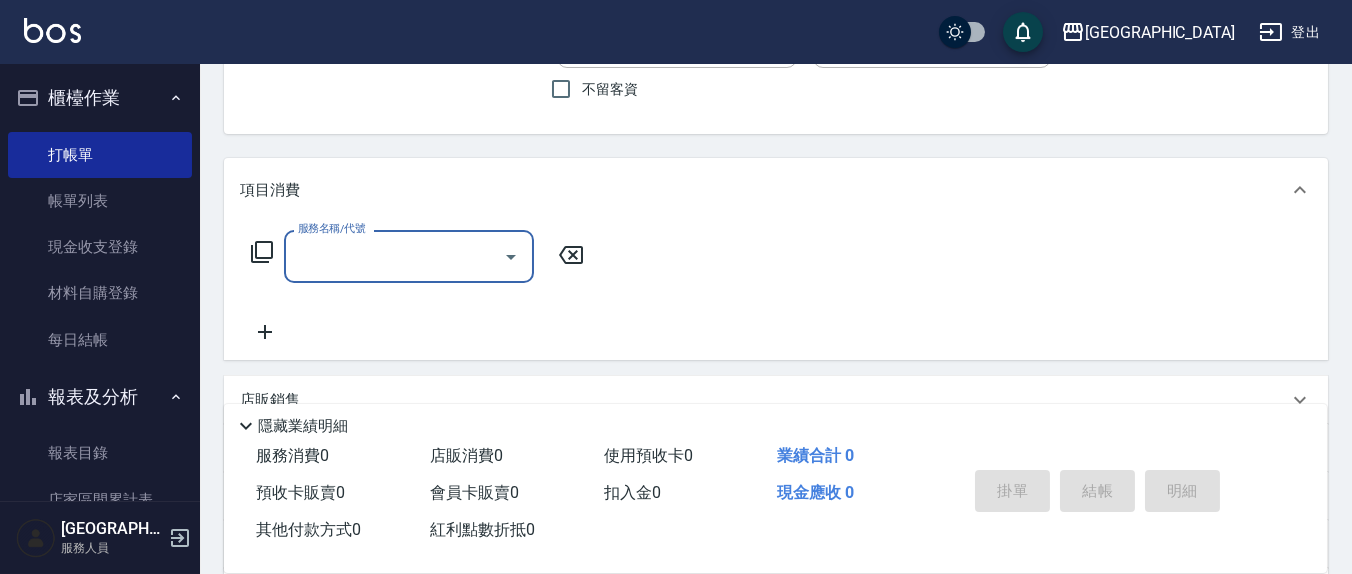 scroll, scrollTop: 208, scrollLeft: 0, axis: vertical 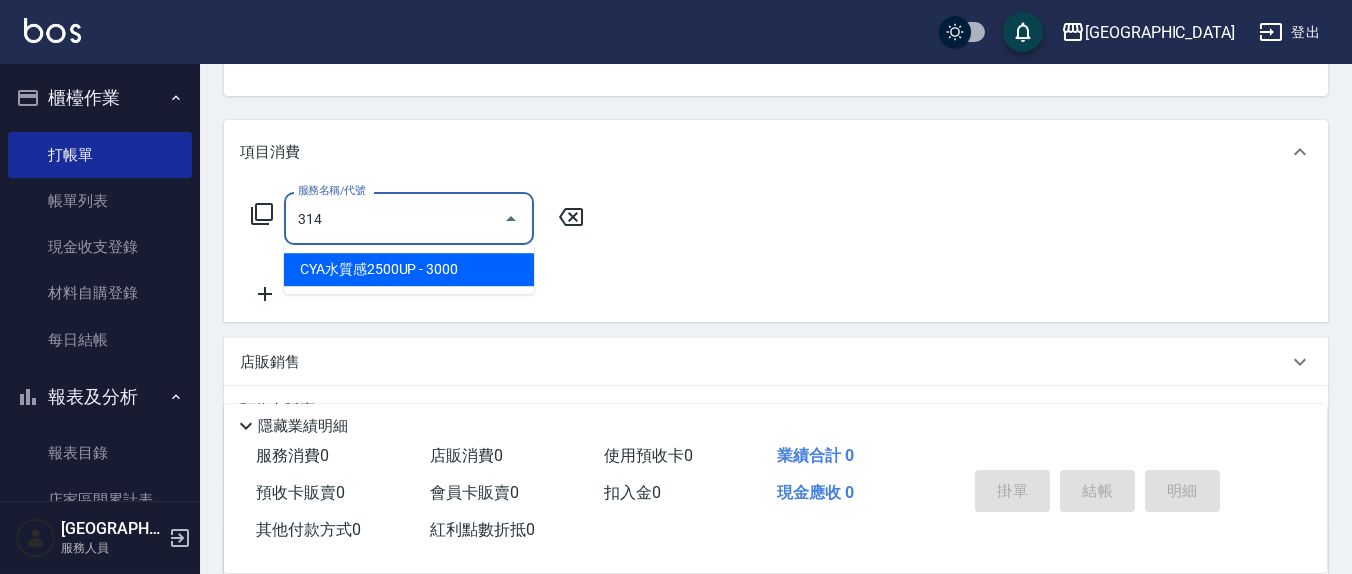 type on "CYA水質感2500UP(314)" 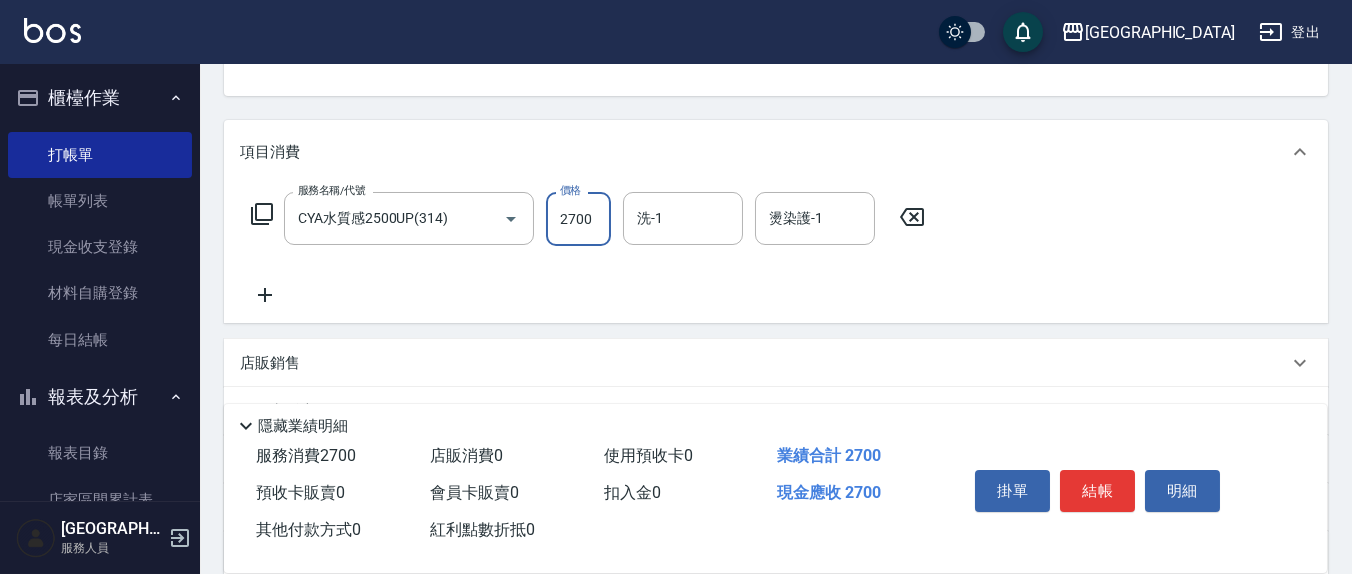 type on "2700" 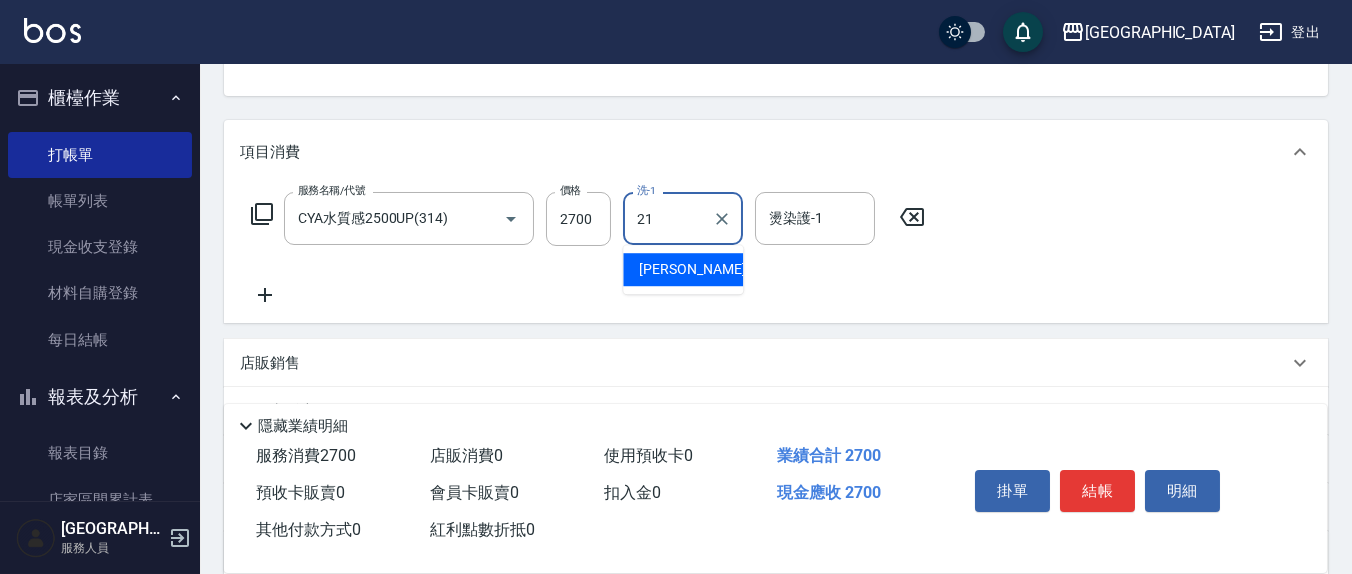 type on "[PERSON_NAME]-21" 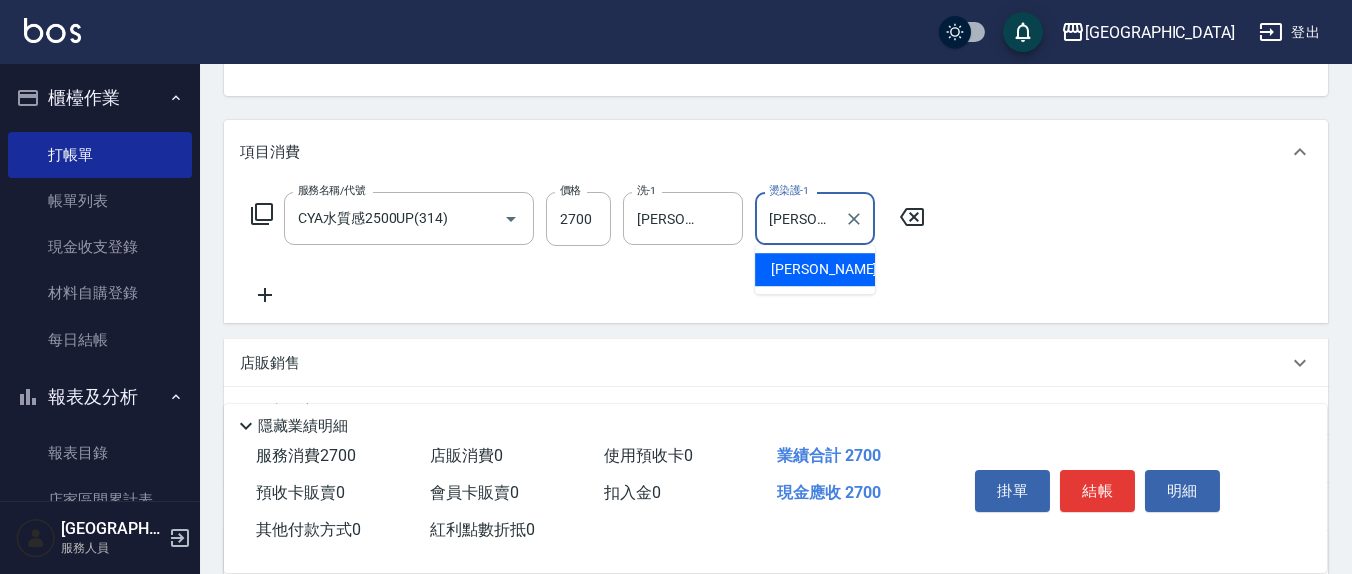 type on "[PERSON_NAME]-21" 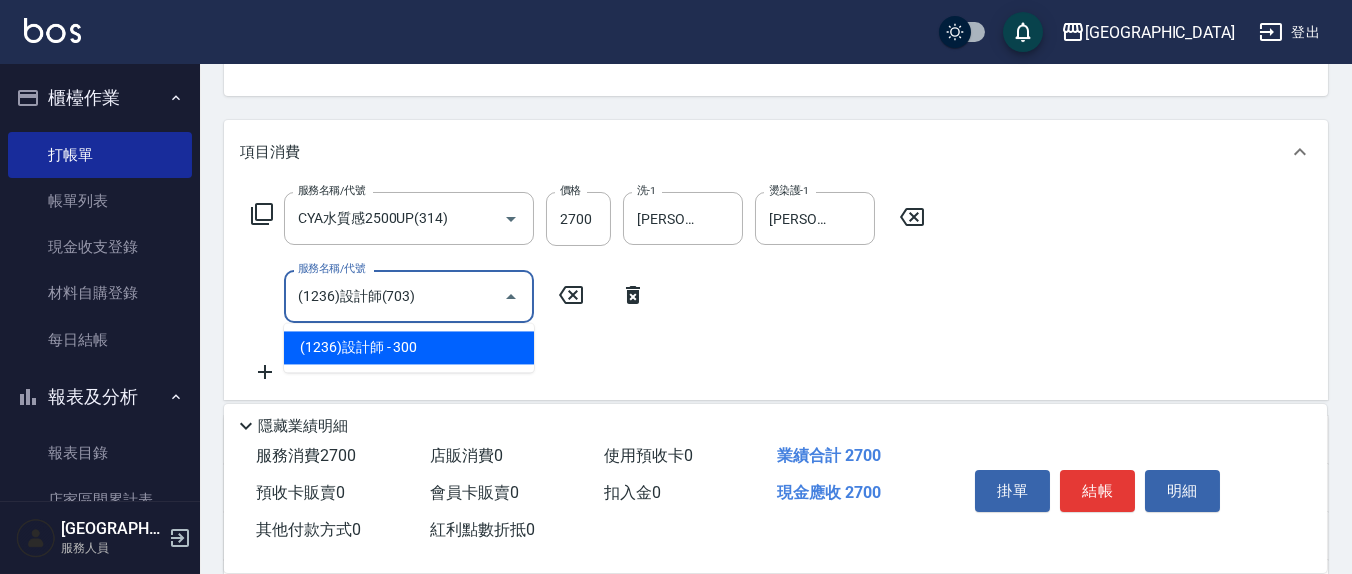 type on "(1236)設計師(703)" 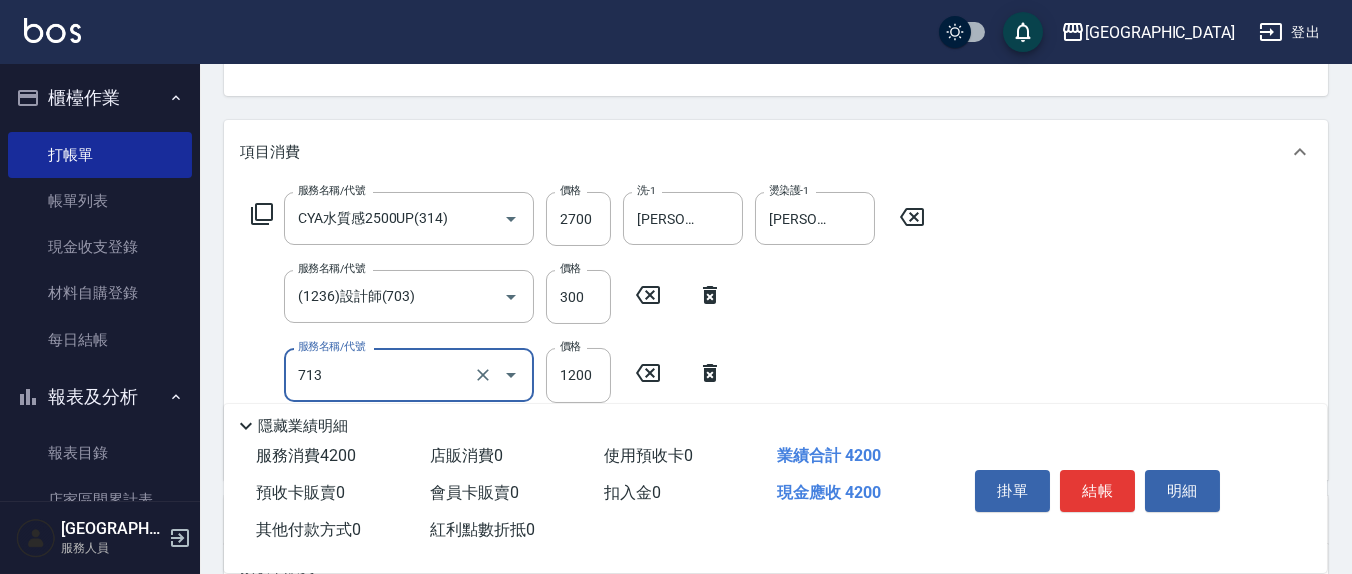 type on "水樣結構式1200(713)" 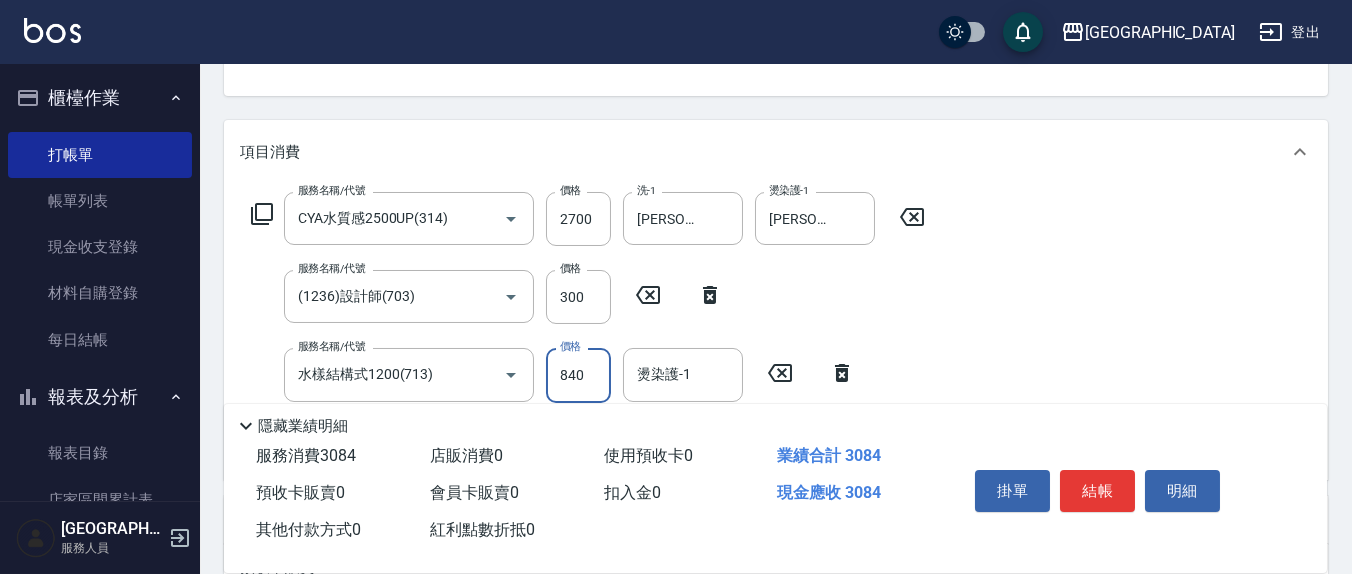 type on "840" 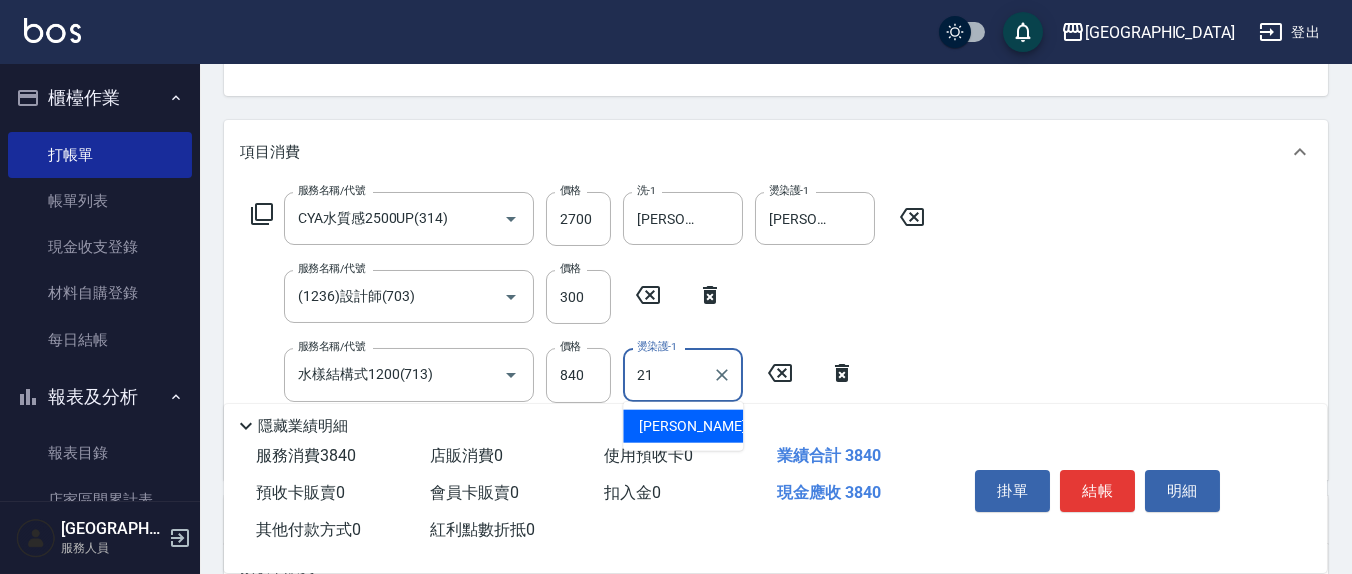 type on "[PERSON_NAME]-21" 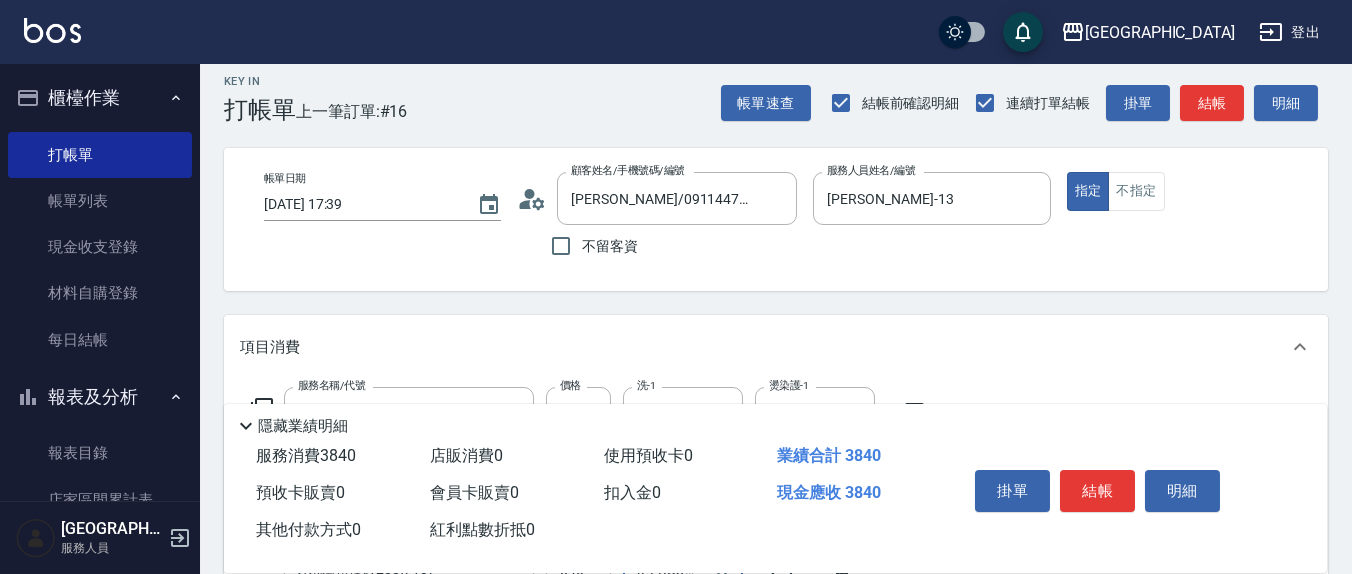 scroll, scrollTop: 0, scrollLeft: 0, axis: both 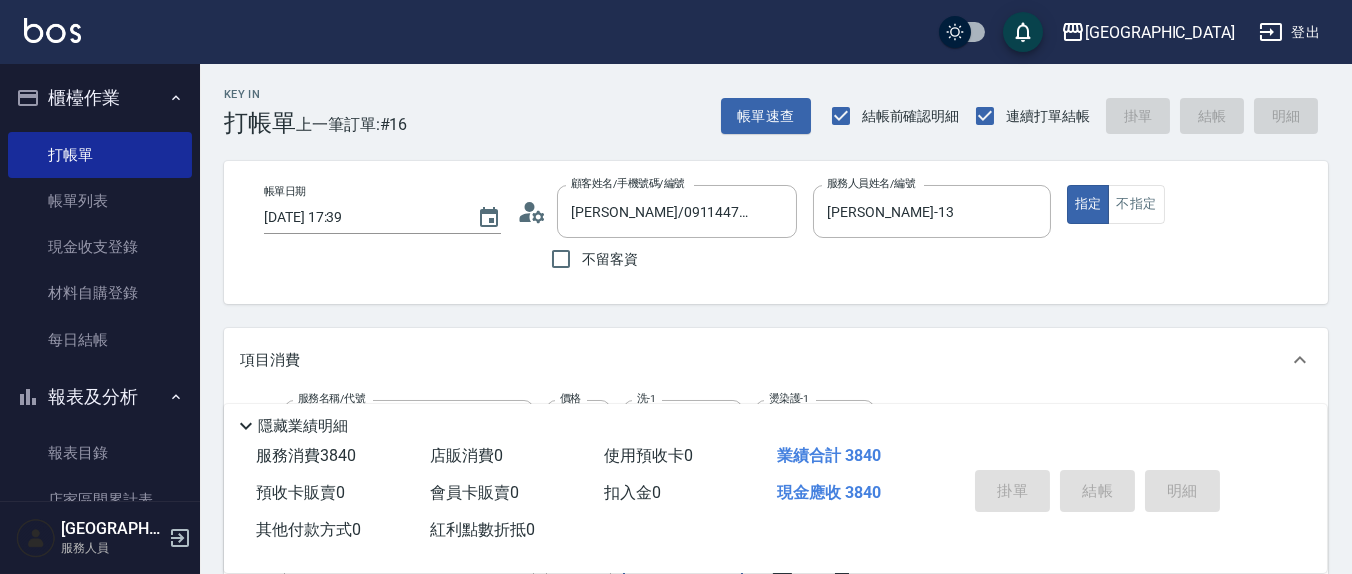 type on "[DATE] 17:41" 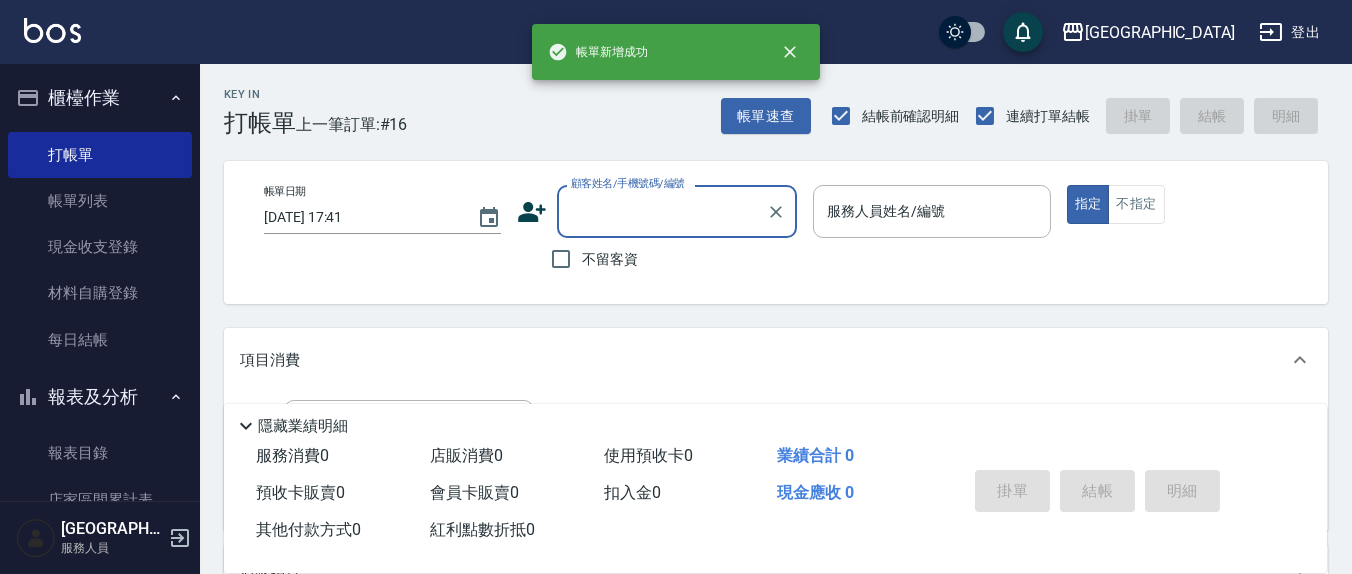 scroll, scrollTop: 0, scrollLeft: 0, axis: both 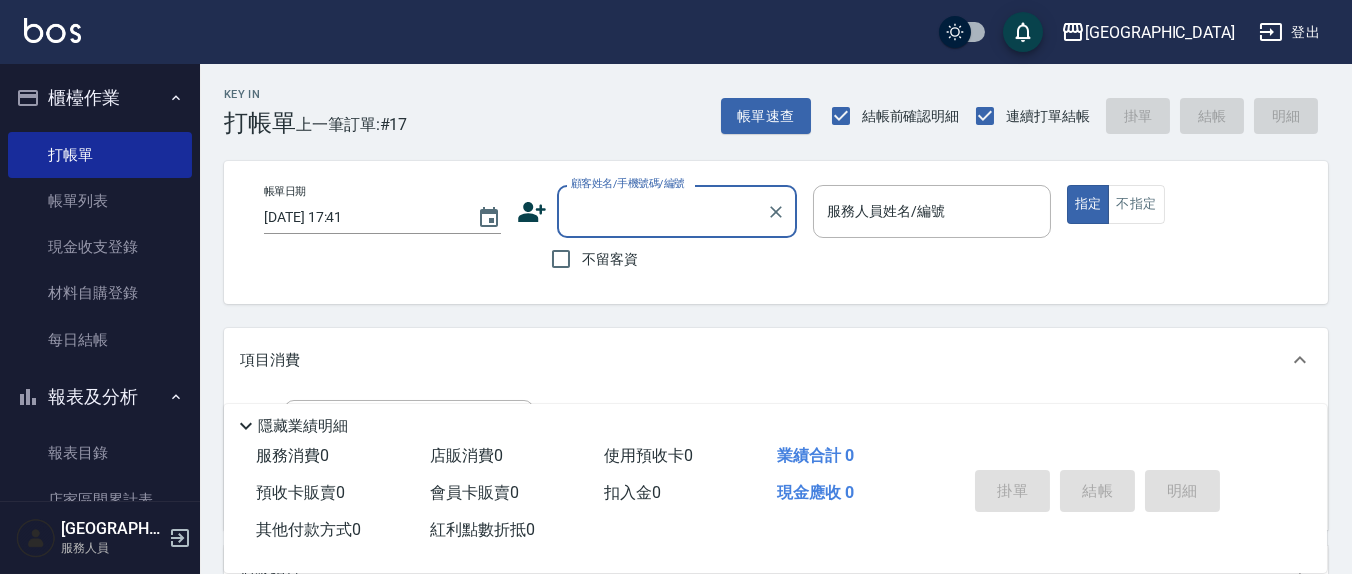 type on "8" 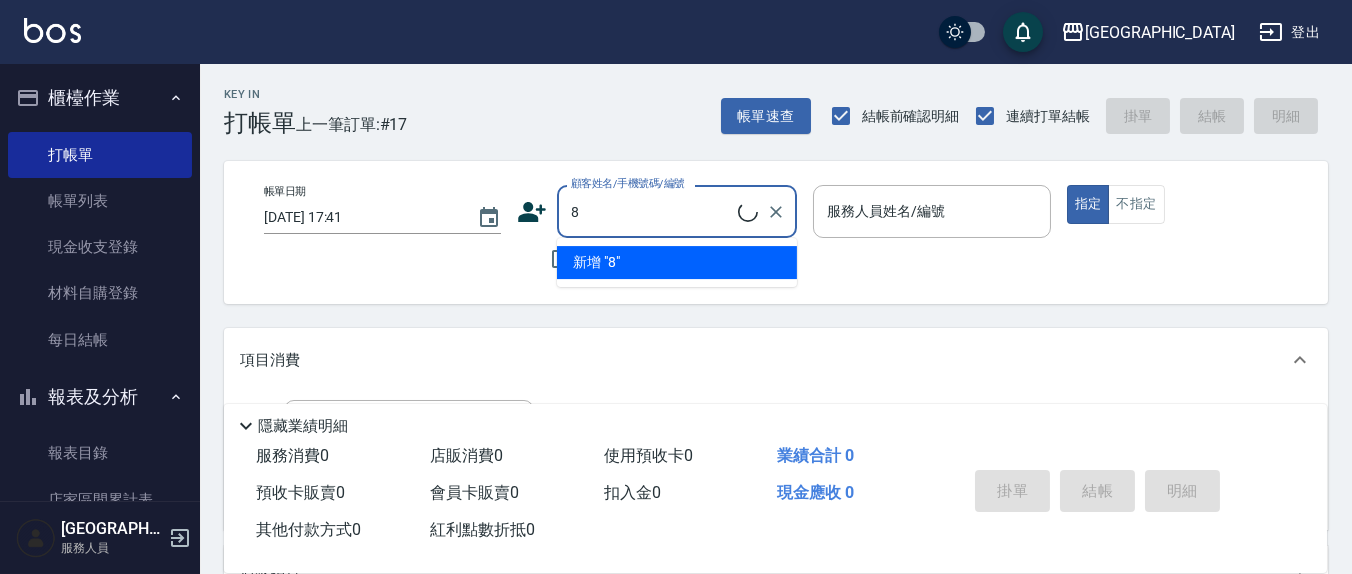 type 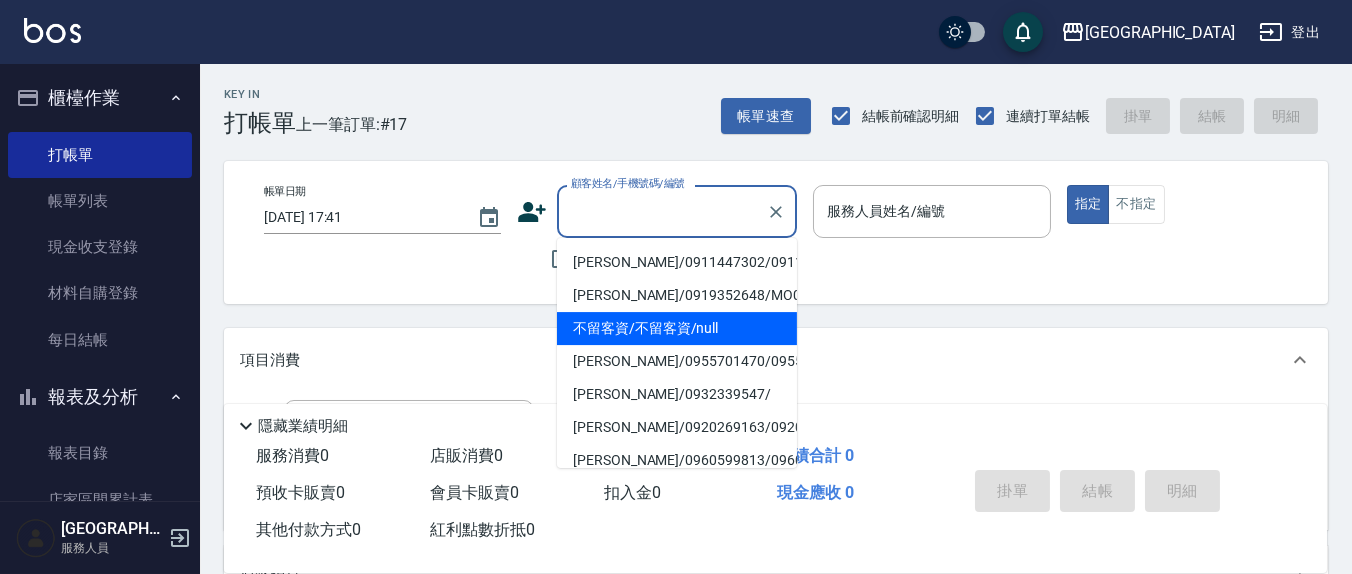click on "帳單日期 [DATE] 17:41 顧客姓名/手機號碼/編號 顧客姓名/手機號碼/編號 不留客資 服務人員姓名/編號 服務人員姓名/編號 指定 不指定" at bounding box center (776, 232) 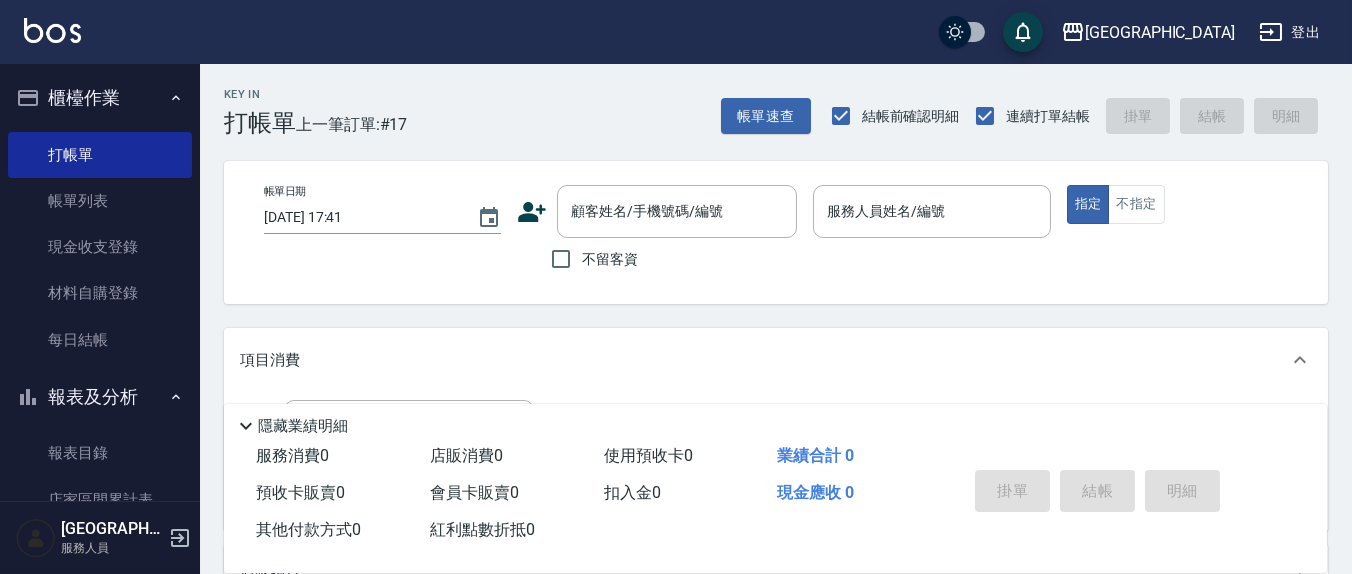 click on "不留客資" at bounding box center (561, 259) 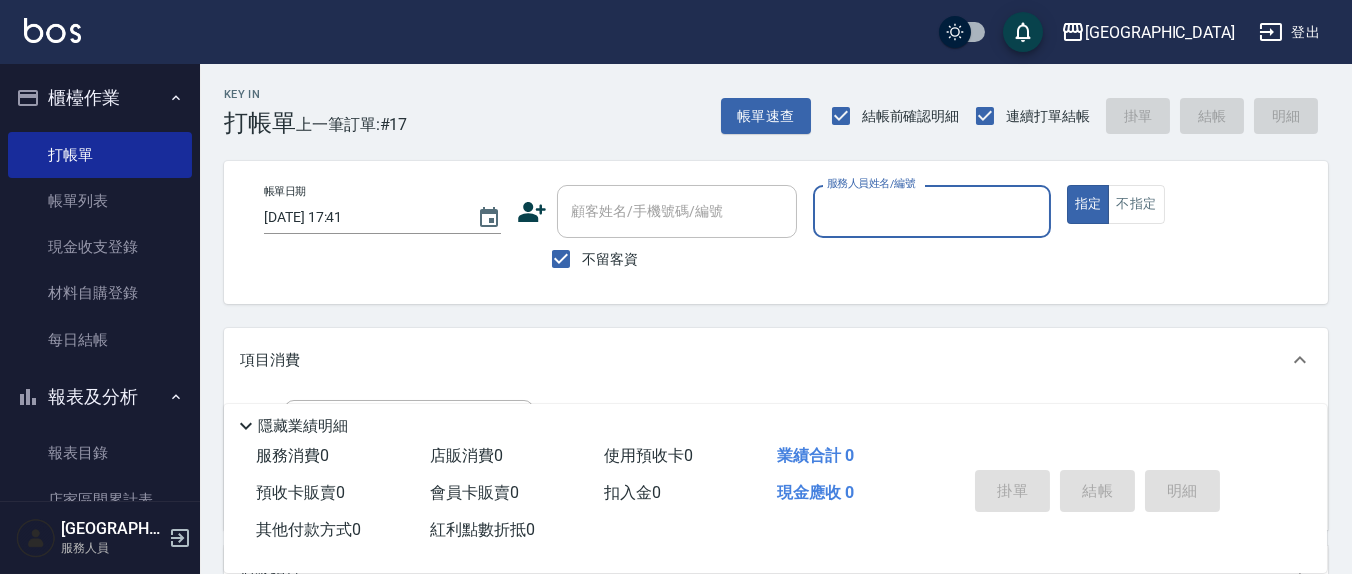 click on "服務人員姓名/編號" at bounding box center [931, 211] 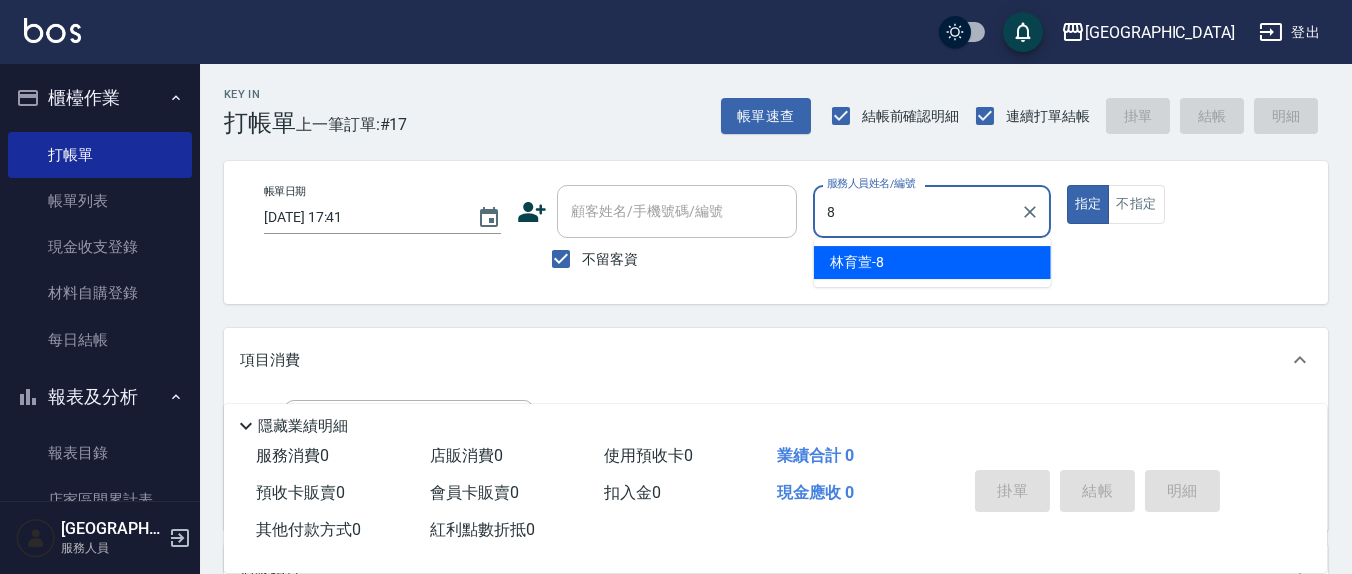 type on "[PERSON_NAME]-8" 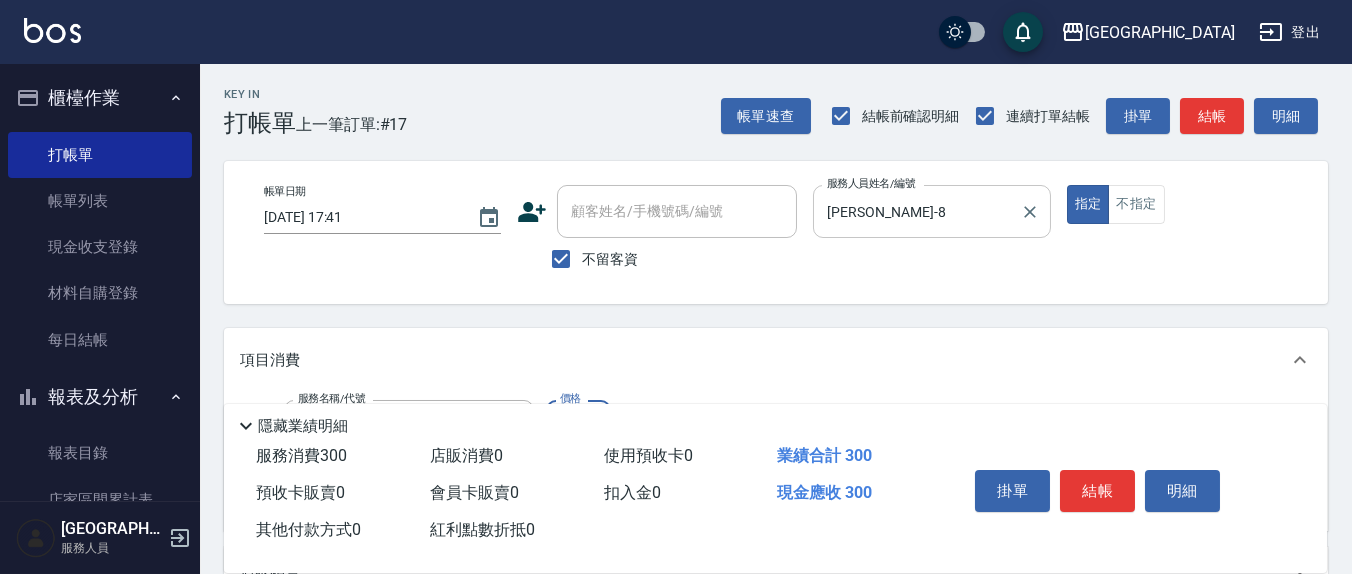 type on "[PERSON_NAME]洗髮精(210)" 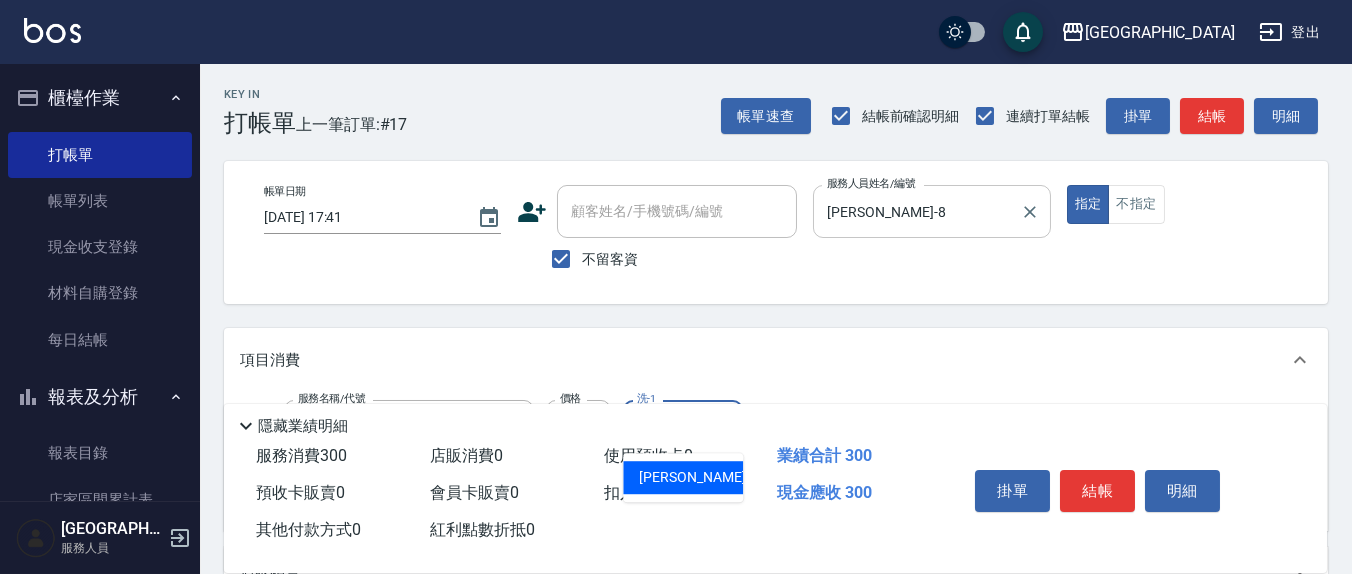type on "[PERSON_NAME]-21" 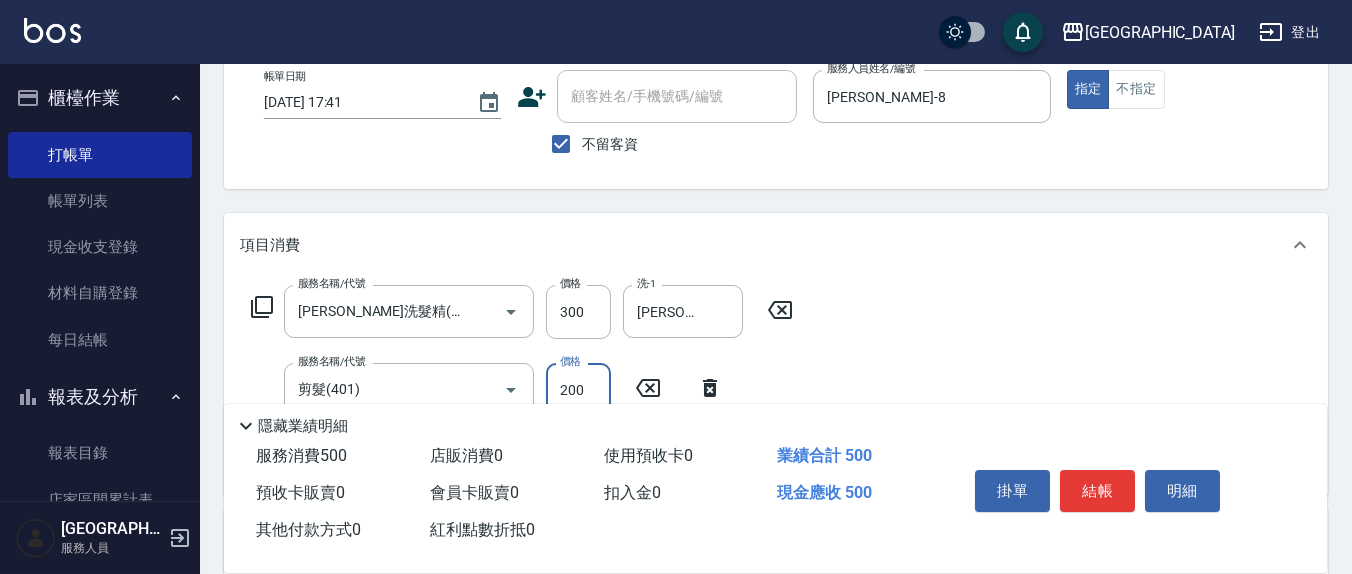 scroll, scrollTop: 208, scrollLeft: 0, axis: vertical 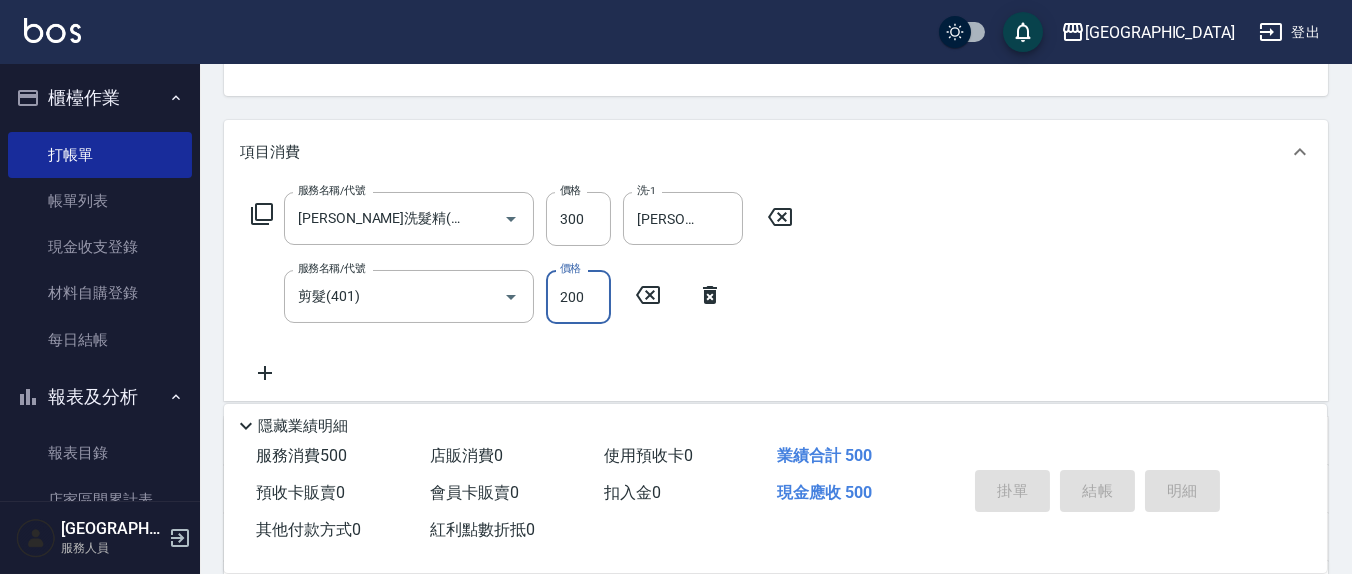 type 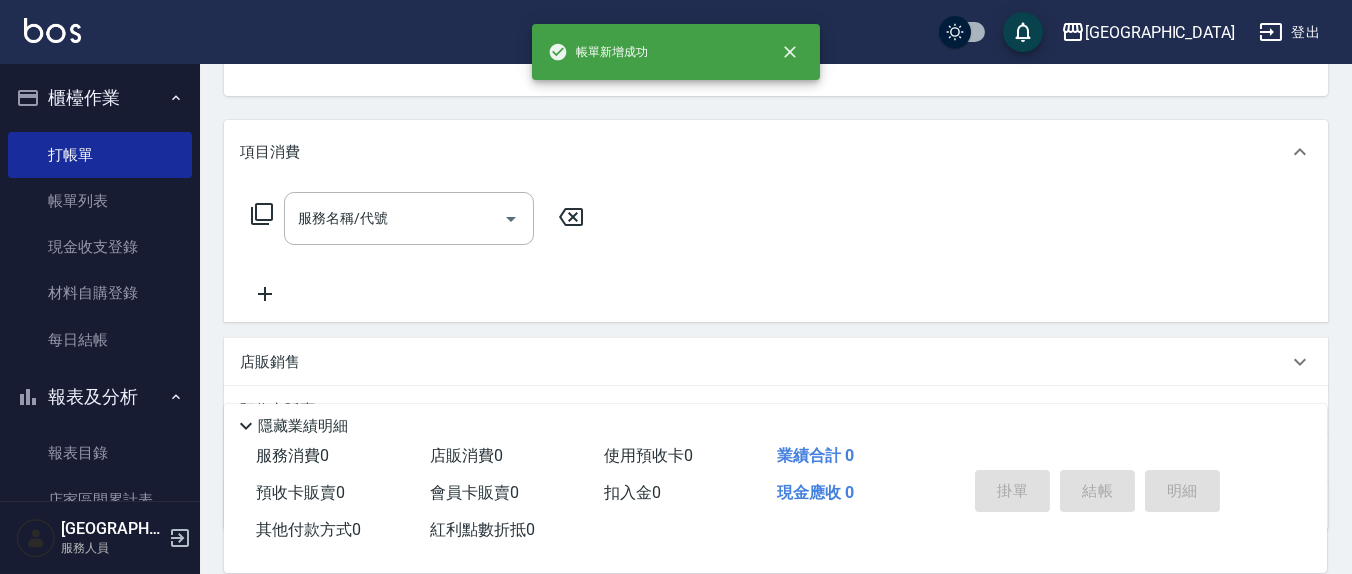 scroll, scrollTop: 193, scrollLeft: 0, axis: vertical 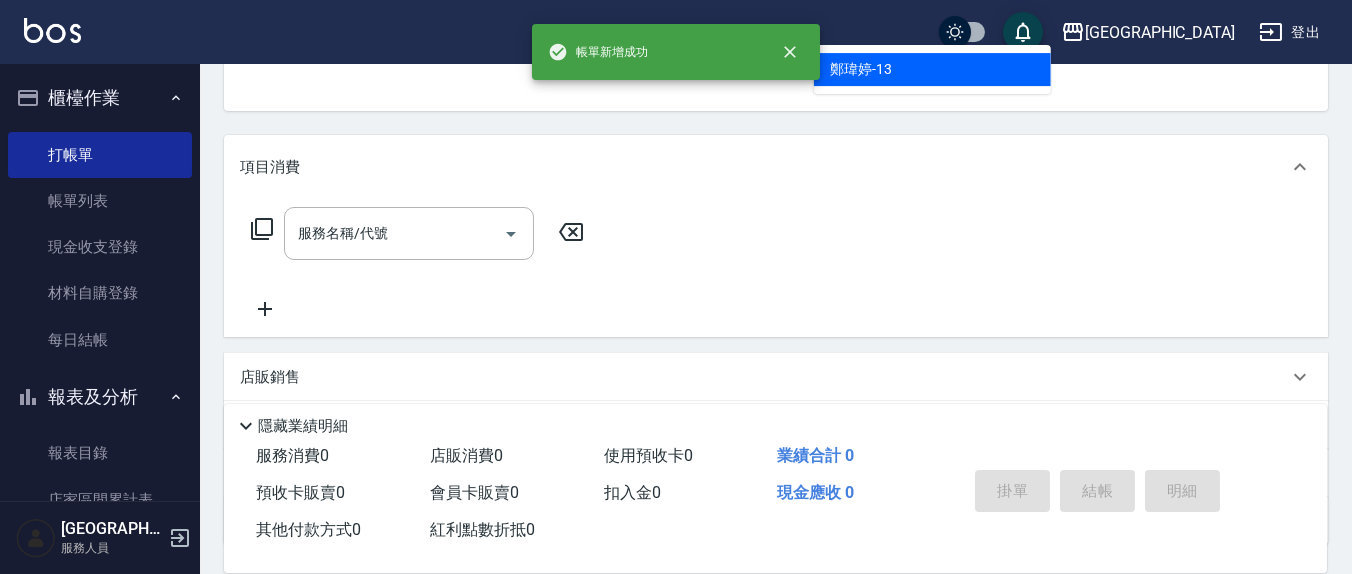 type on "[PERSON_NAME]-13" 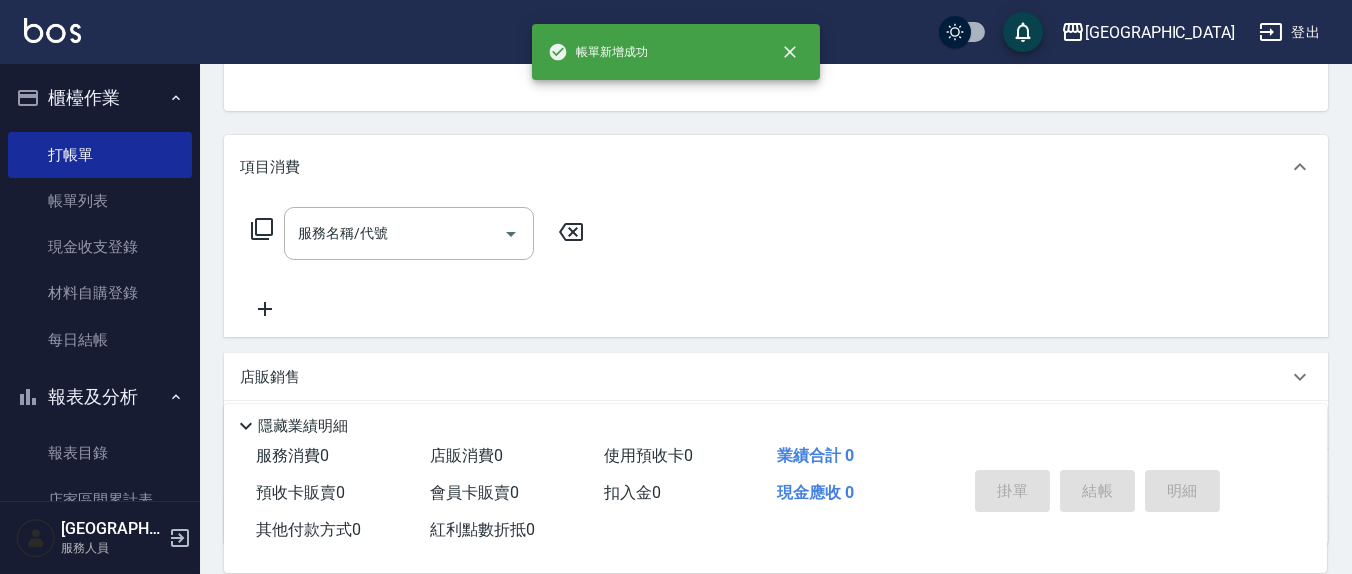 scroll, scrollTop: 185, scrollLeft: 0, axis: vertical 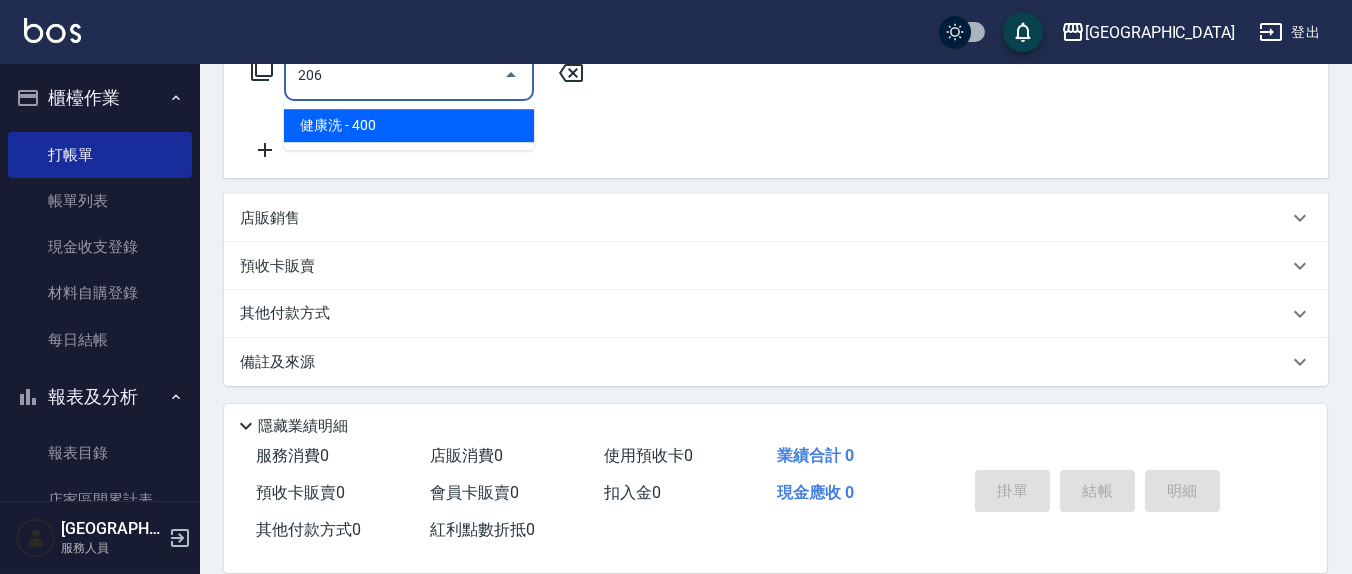 type on "健康洗(206)" 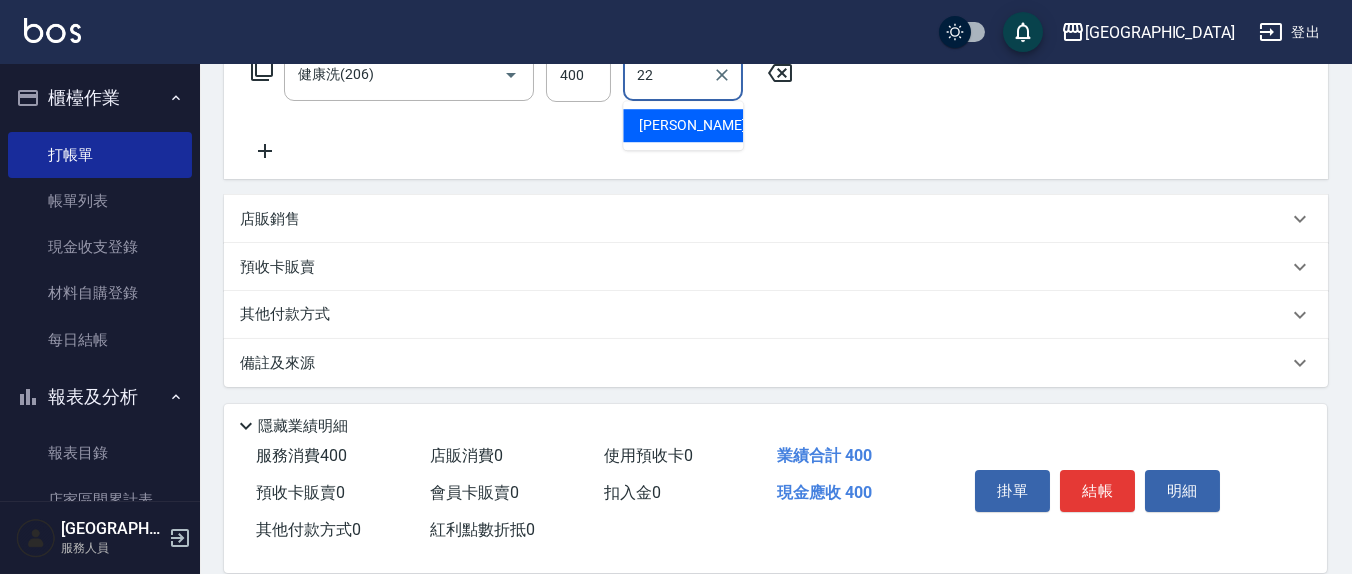 type on "[PERSON_NAME]-22" 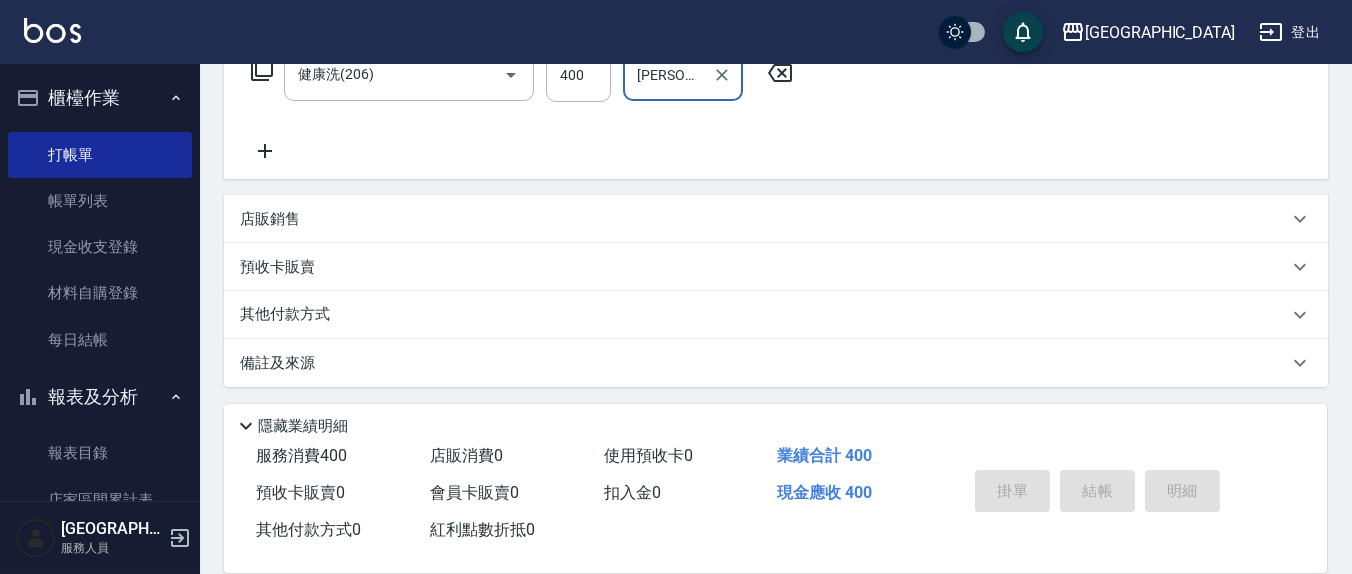 type 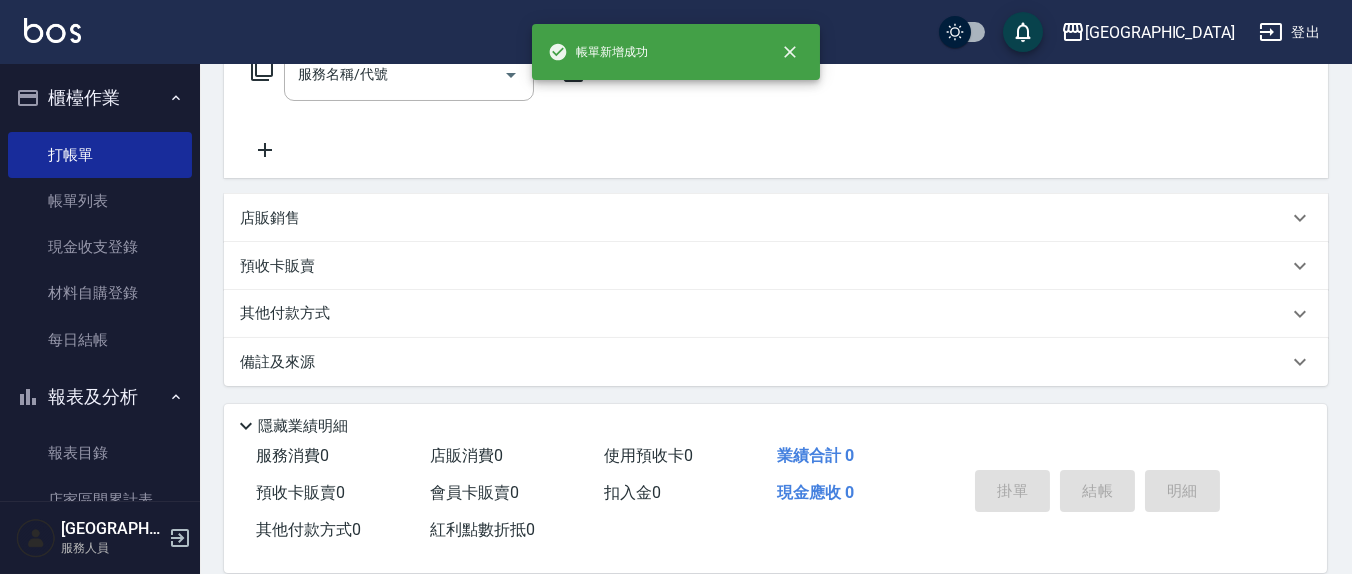 scroll, scrollTop: 0, scrollLeft: 0, axis: both 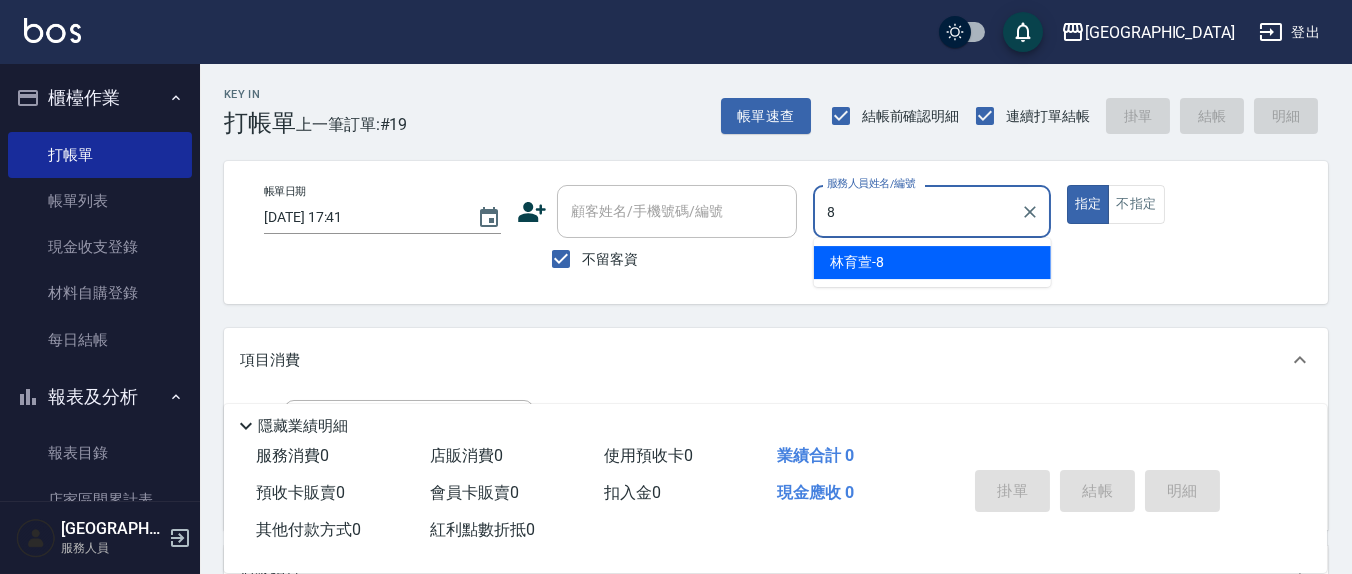 type on "[PERSON_NAME]-8" 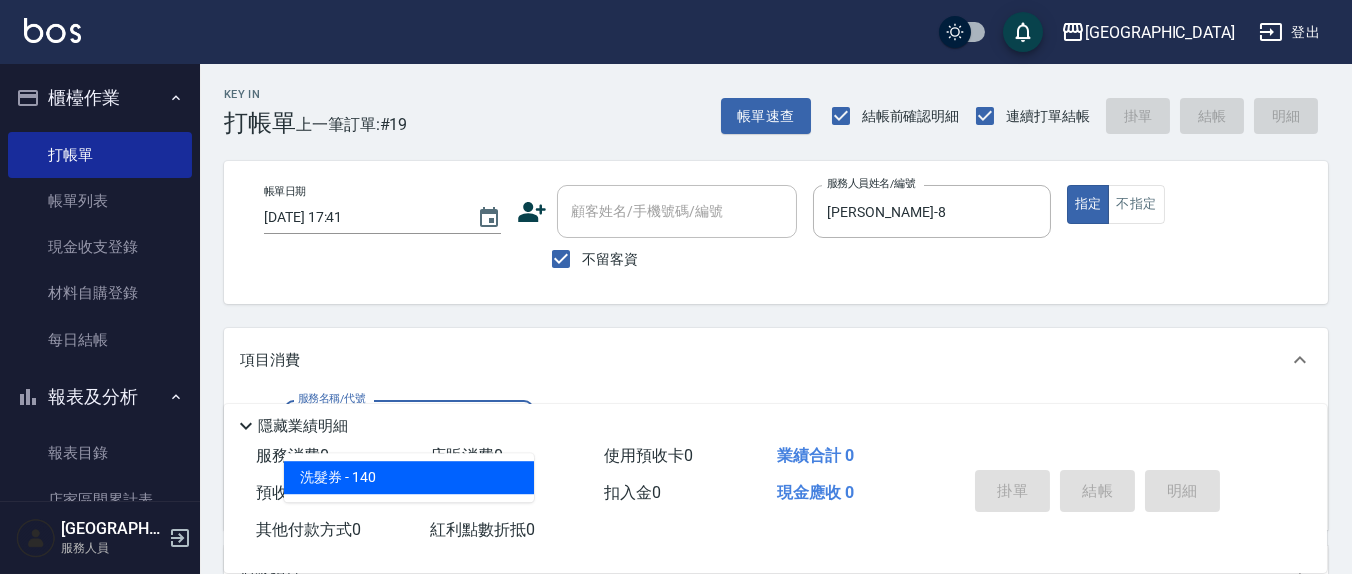 type on "2" 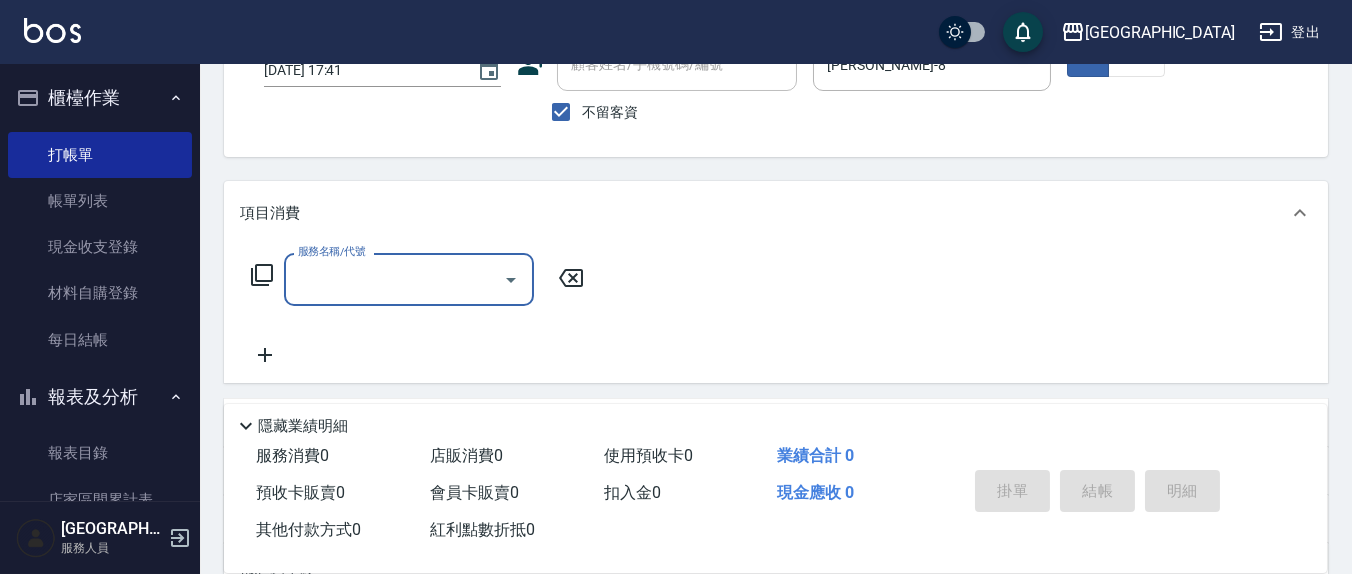 scroll, scrollTop: 208, scrollLeft: 0, axis: vertical 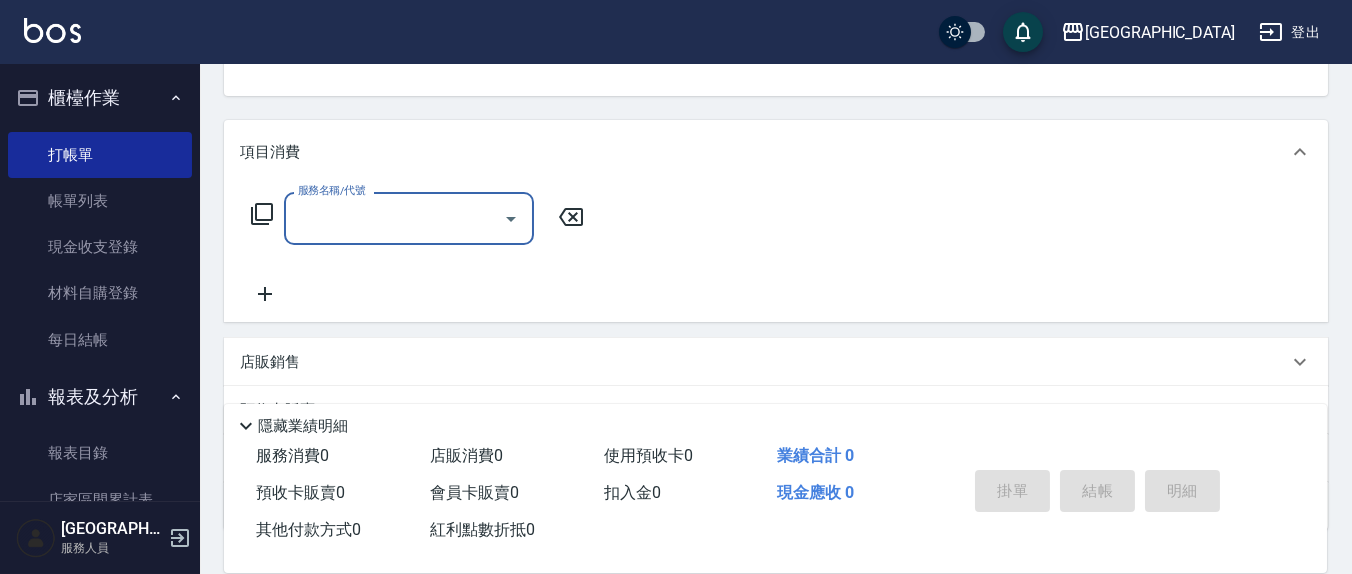 click on "服務名稱/代號" at bounding box center (394, 218) 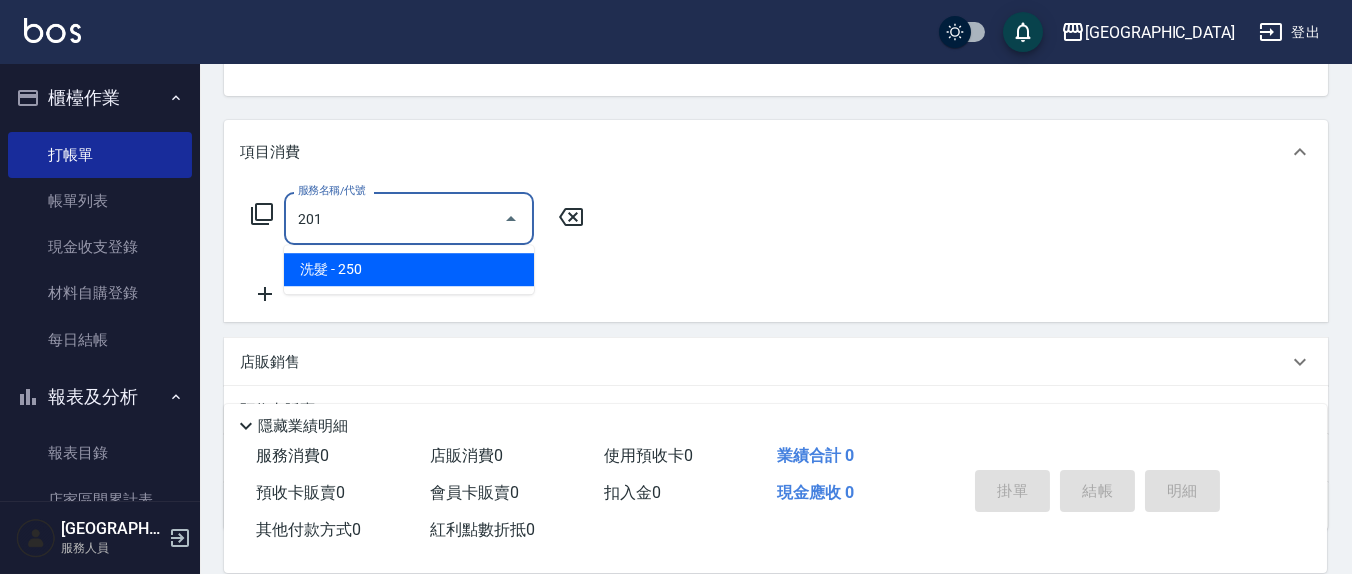 type on "洗髮(201)" 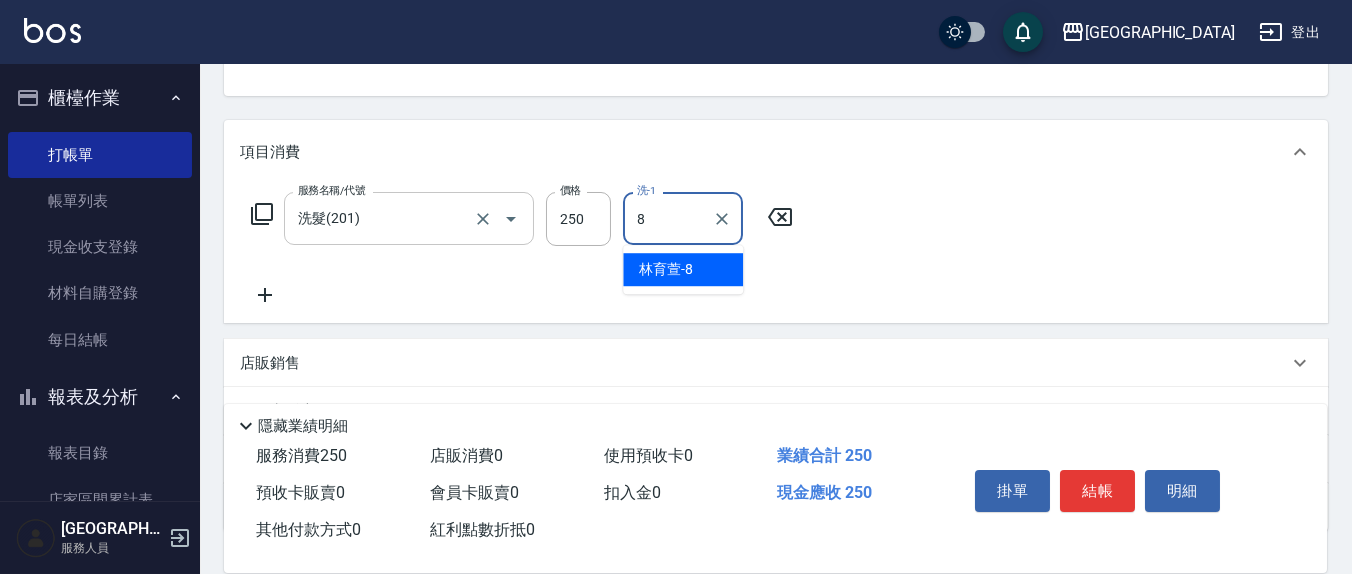 type on "[PERSON_NAME]-8" 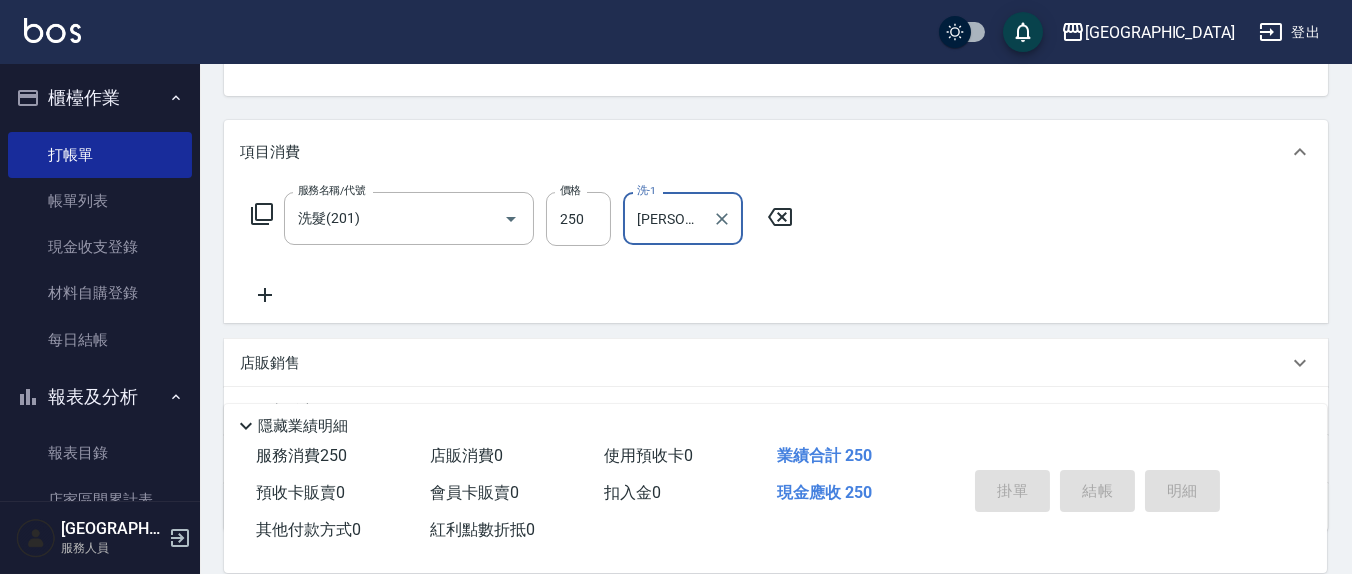 type 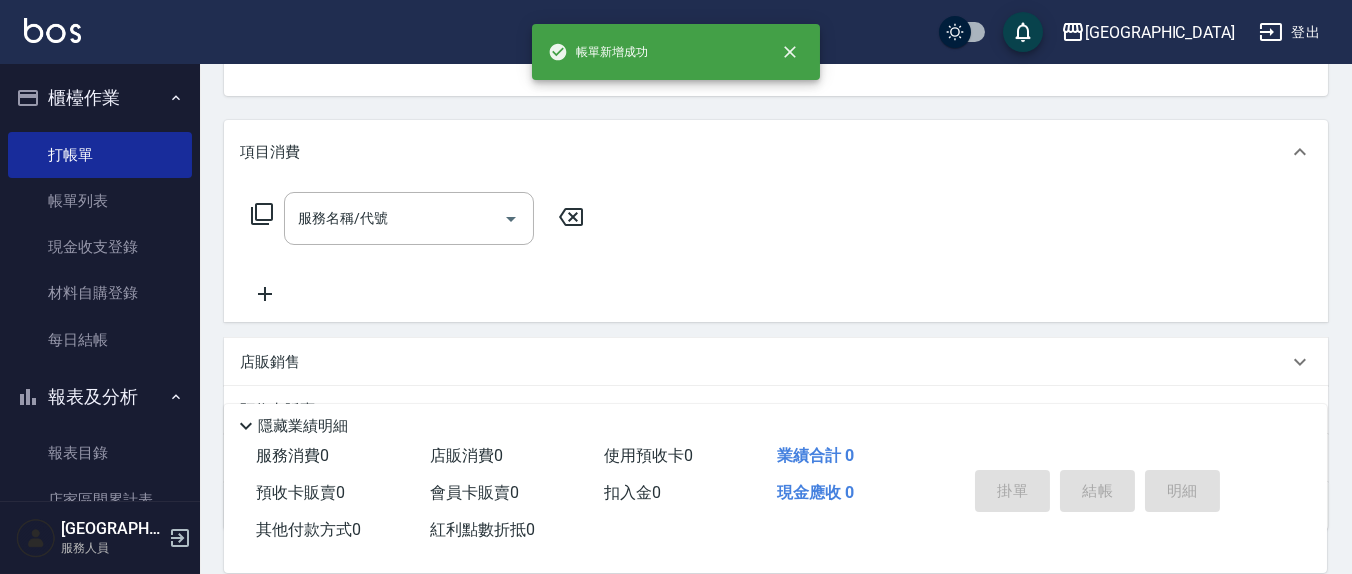 scroll, scrollTop: 0, scrollLeft: 0, axis: both 